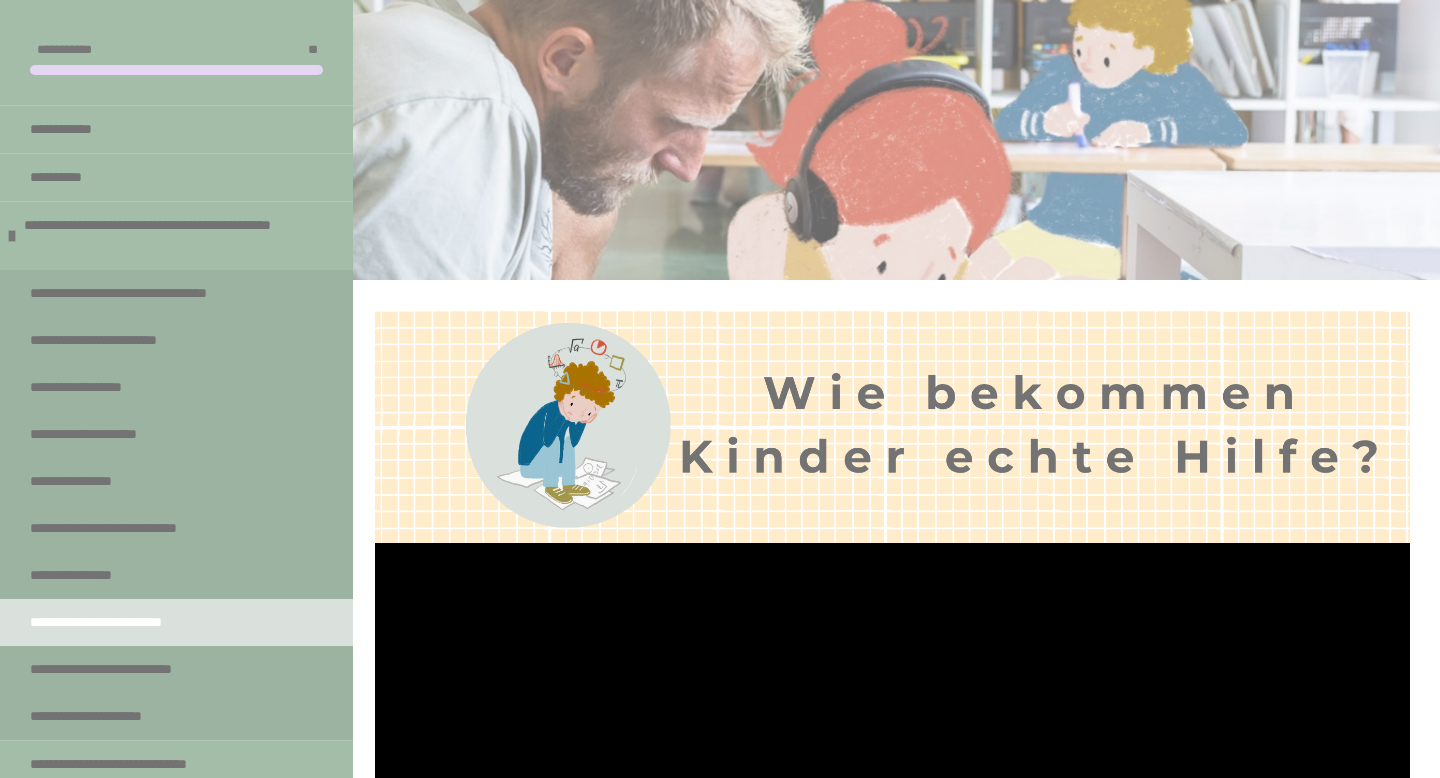 scroll, scrollTop: 420, scrollLeft: 0, axis: vertical 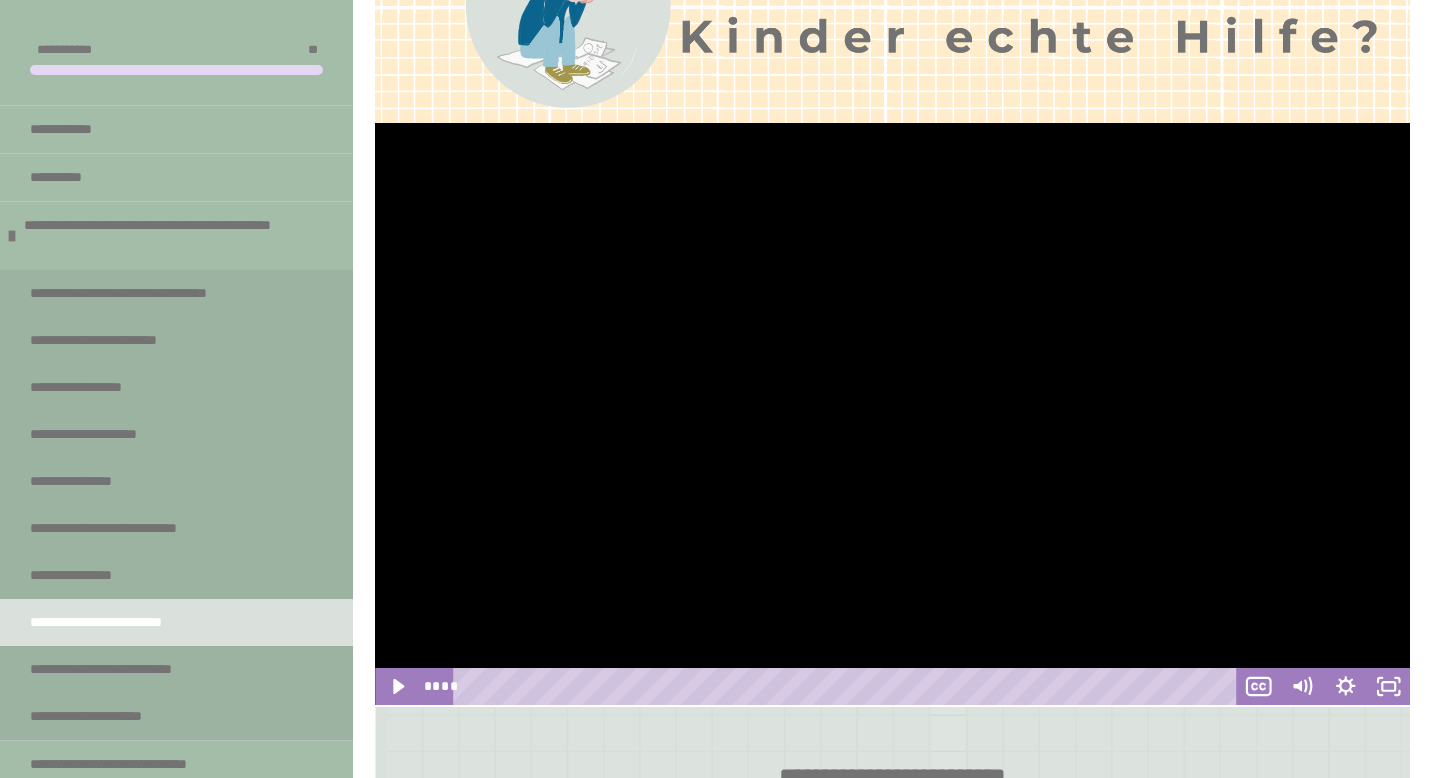 click at bounding box center [892, 414] 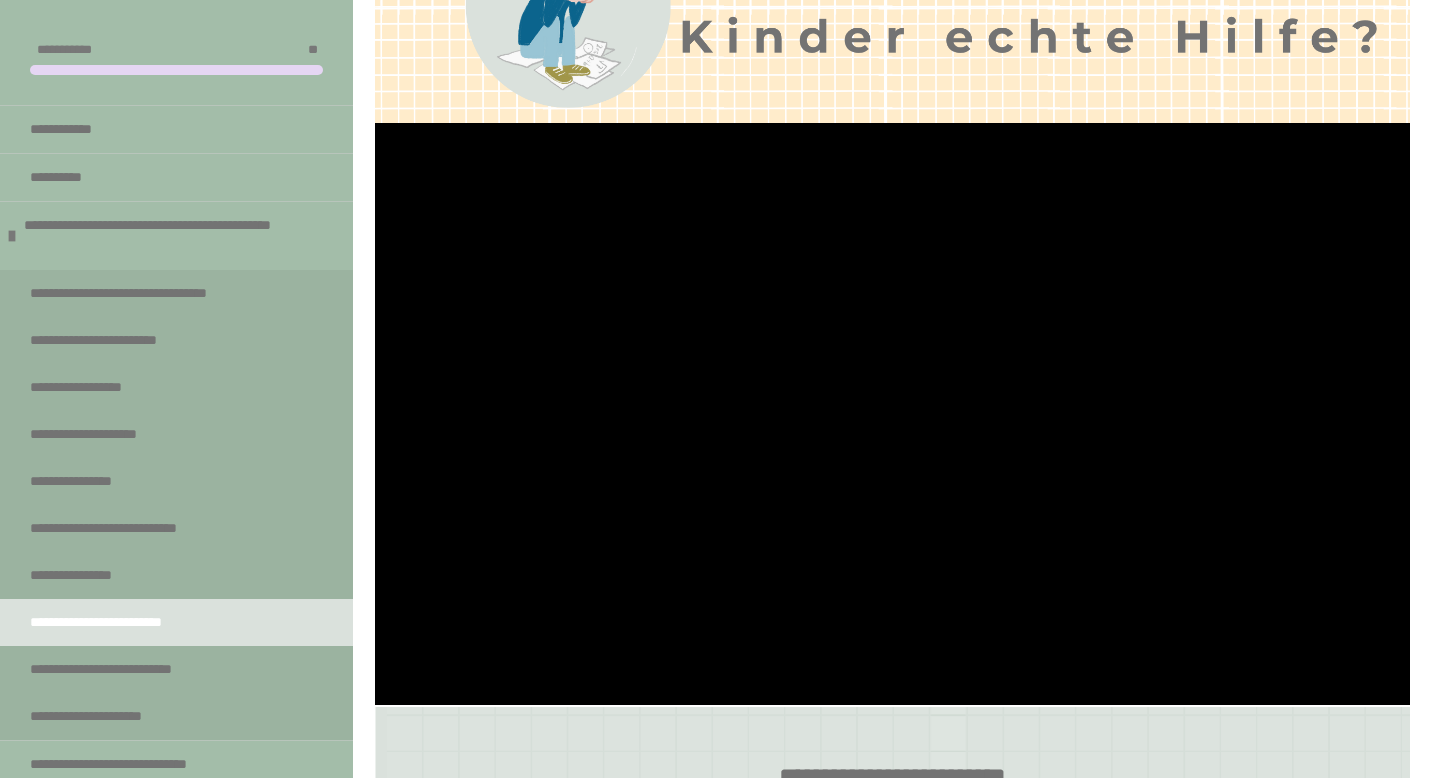 click at bounding box center (892, 6) 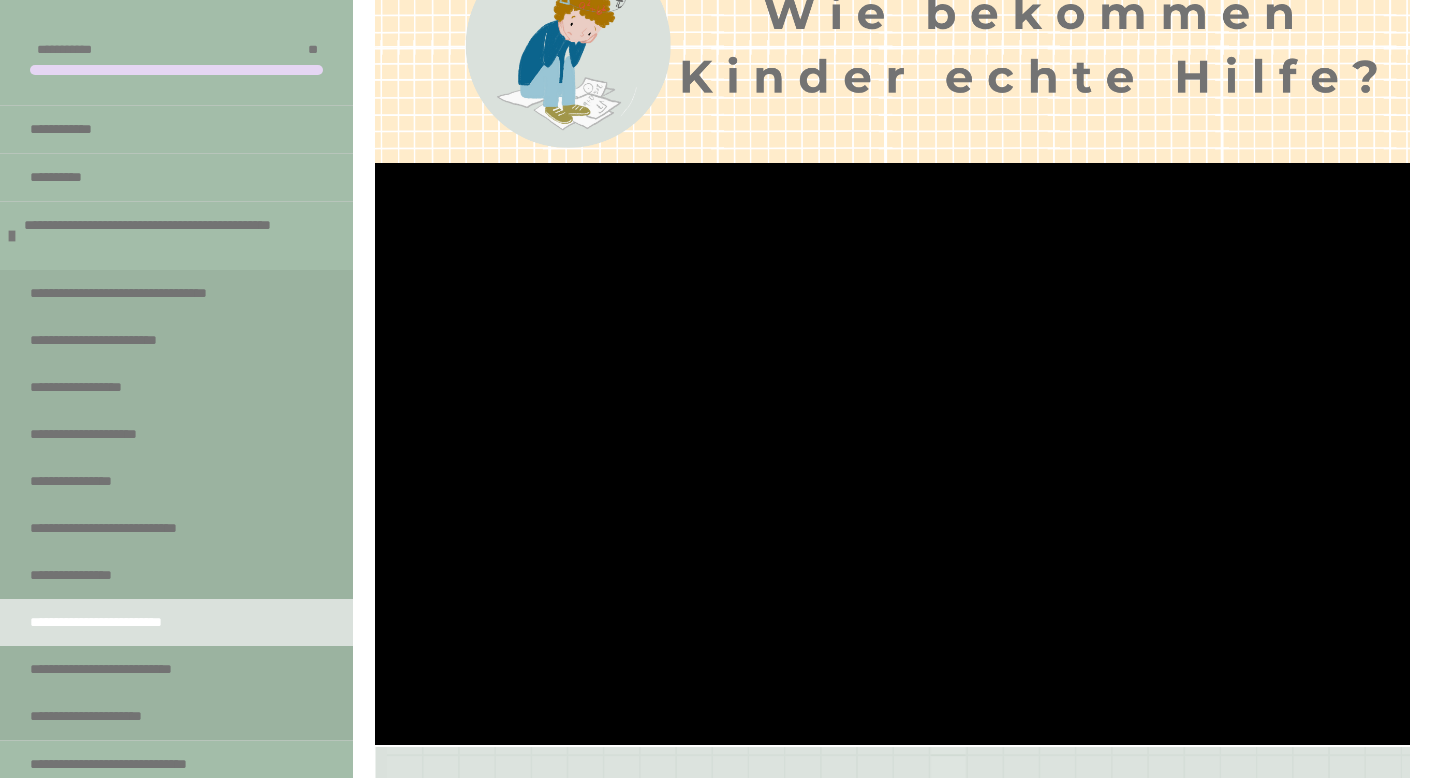 scroll, scrollTop: 385, scrollLeft: 0, axis: vertical 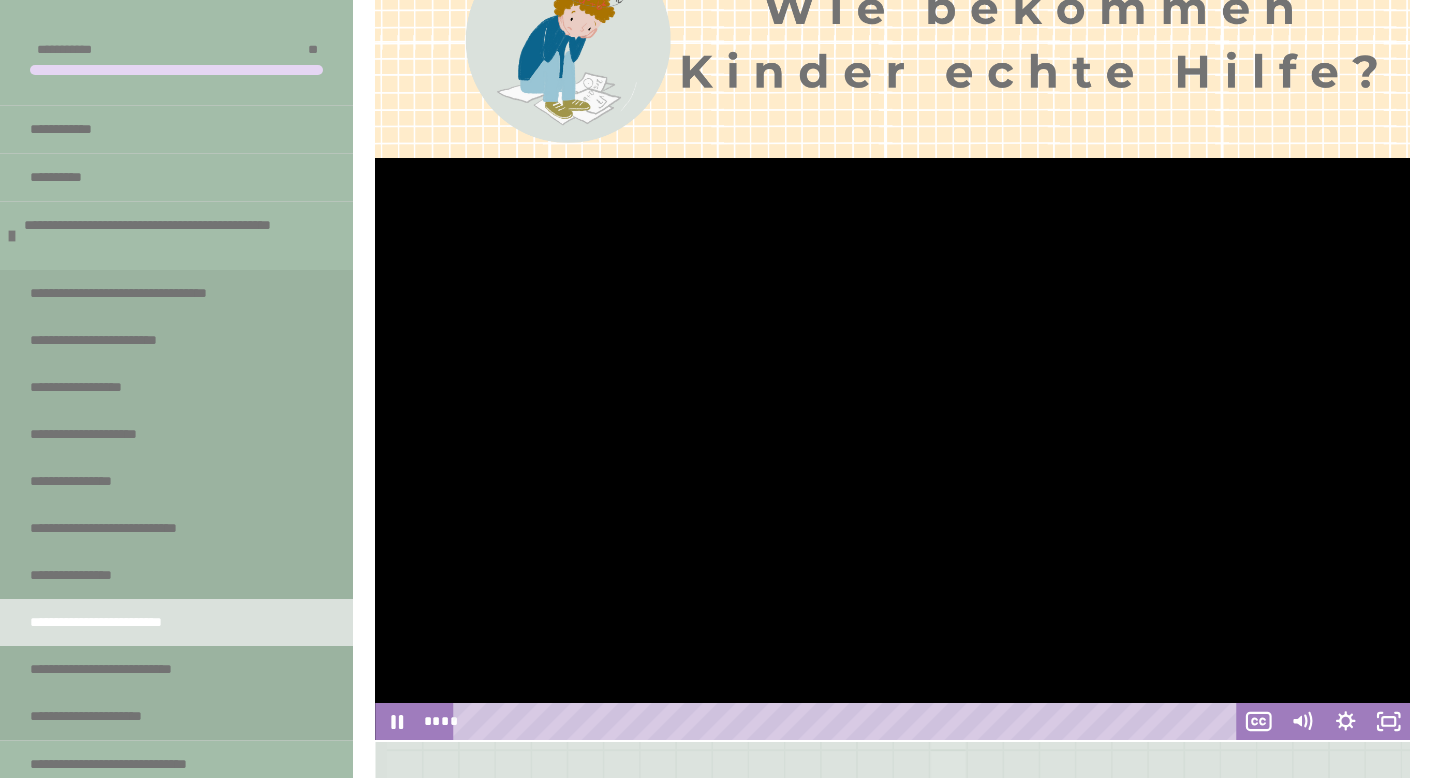 click at bounding box center [892, 449] 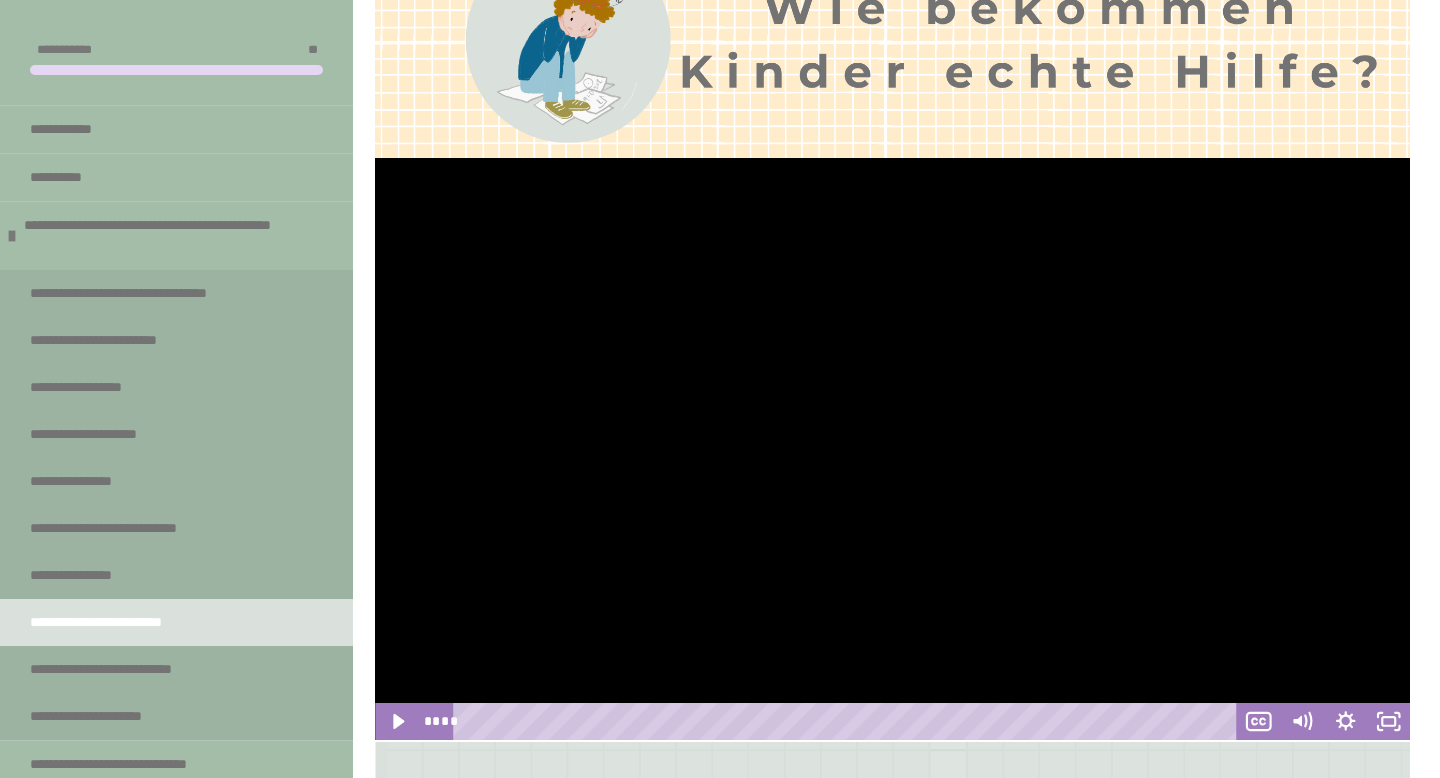 click at bounding box center [892, 449] 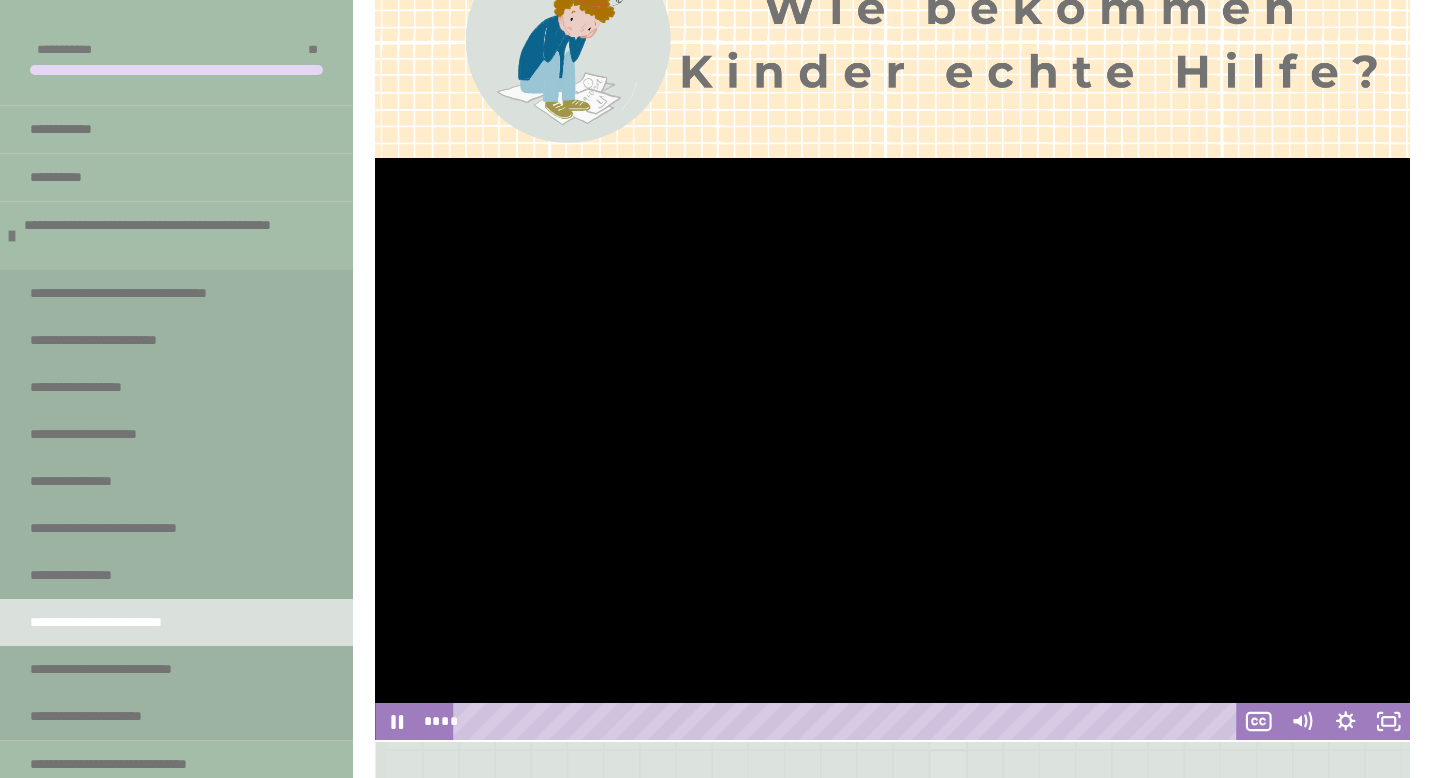 click at bounding box center [892, 449] 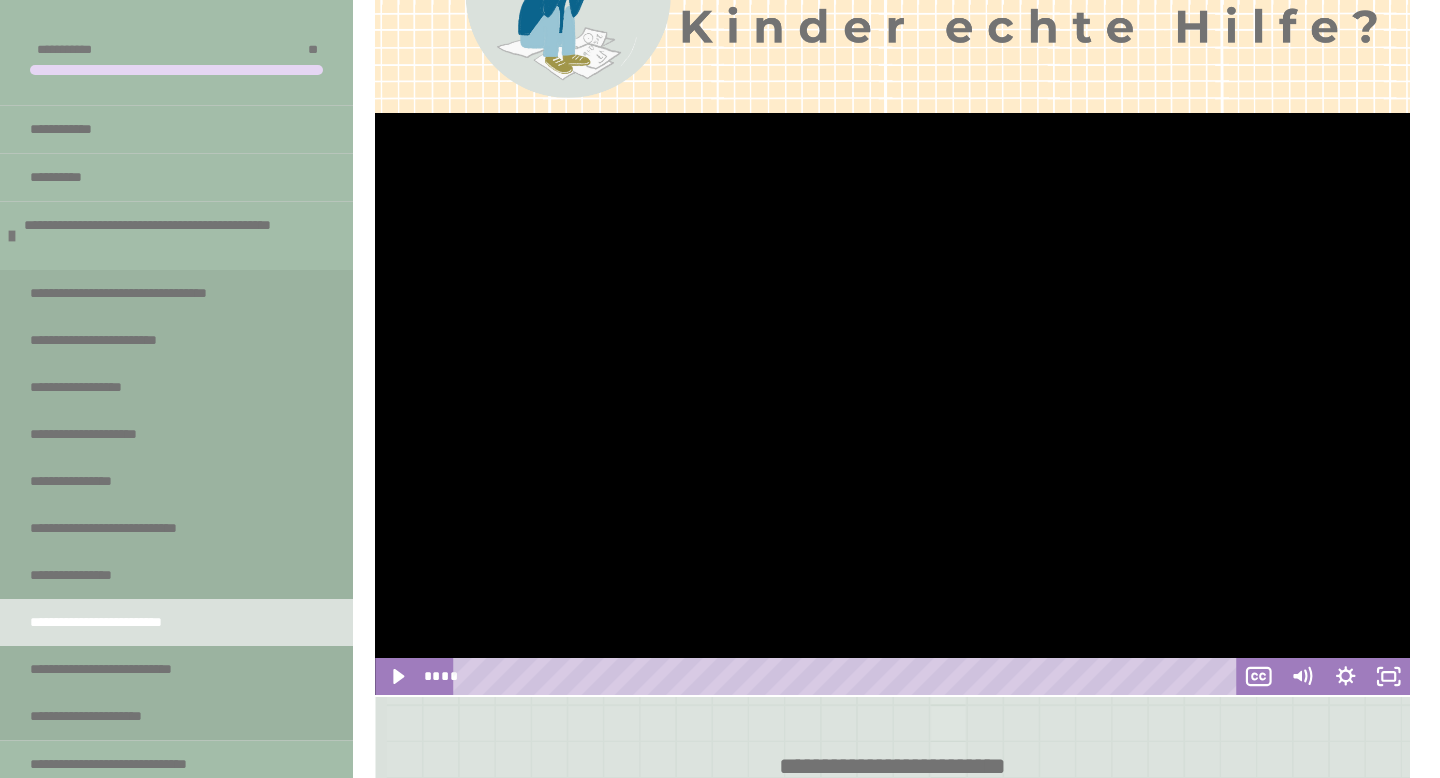 scroll, scrollTop: 451, scrollLeft: 0, axis: vertical 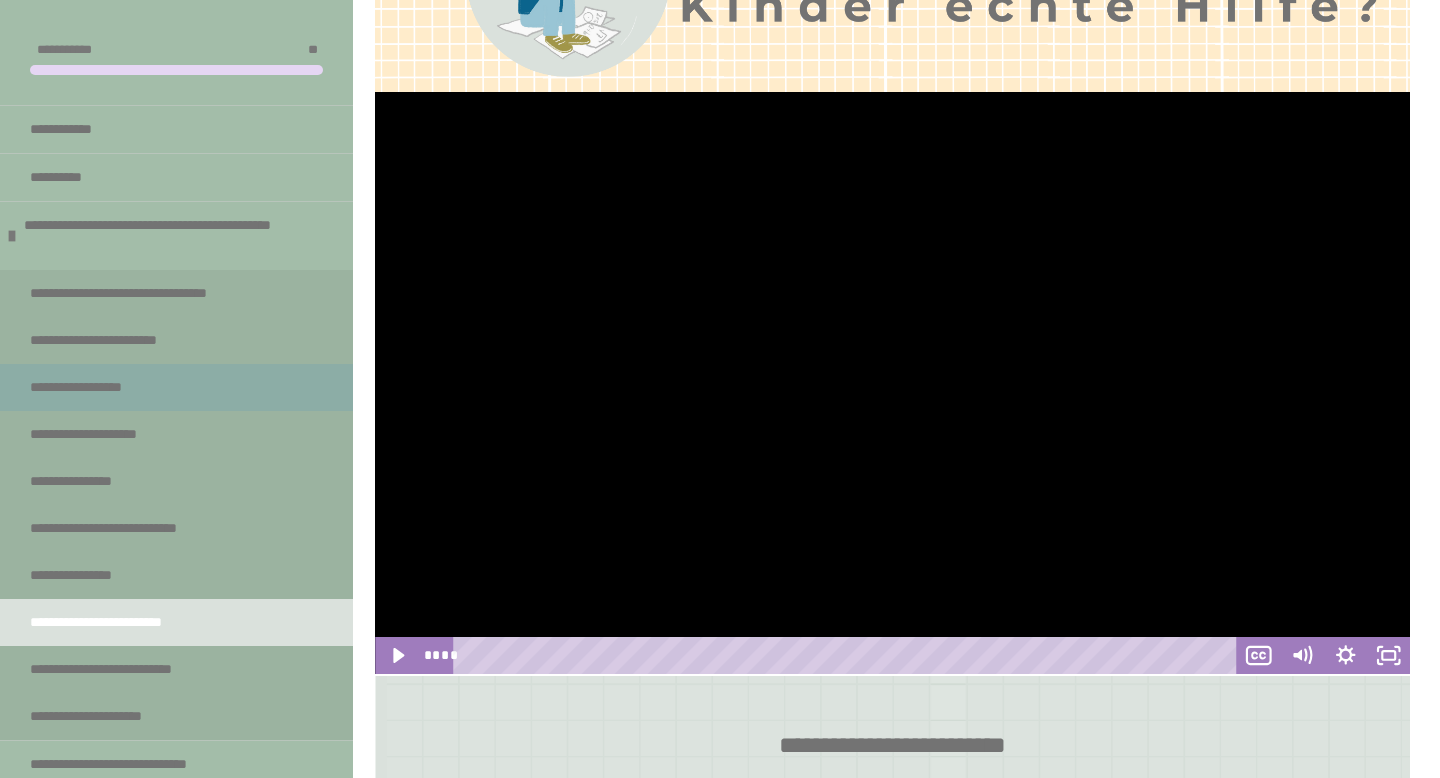 click on "**********" at bounding box center [176, 387] 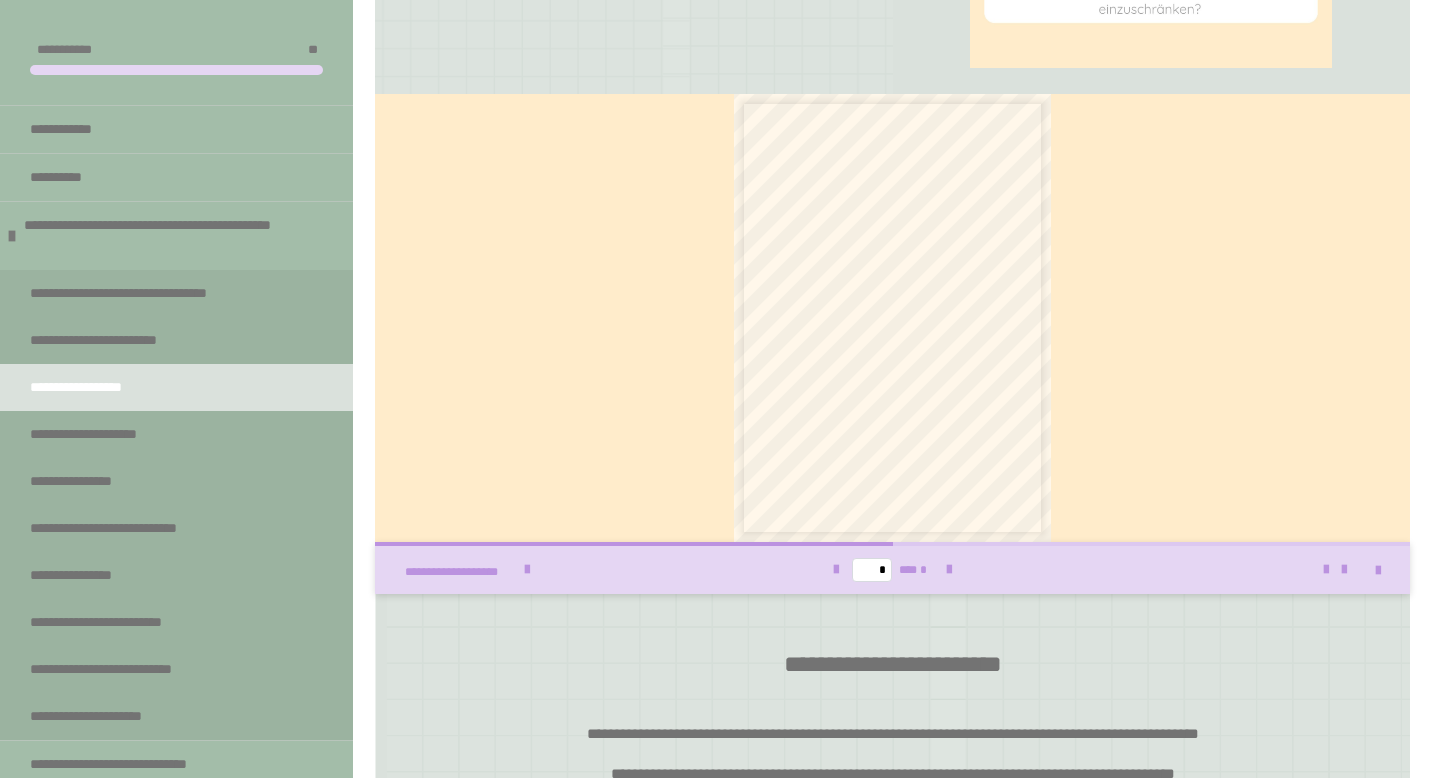 scroll, scrollTop: 1897, scrollLeft: 0, axis: vertical 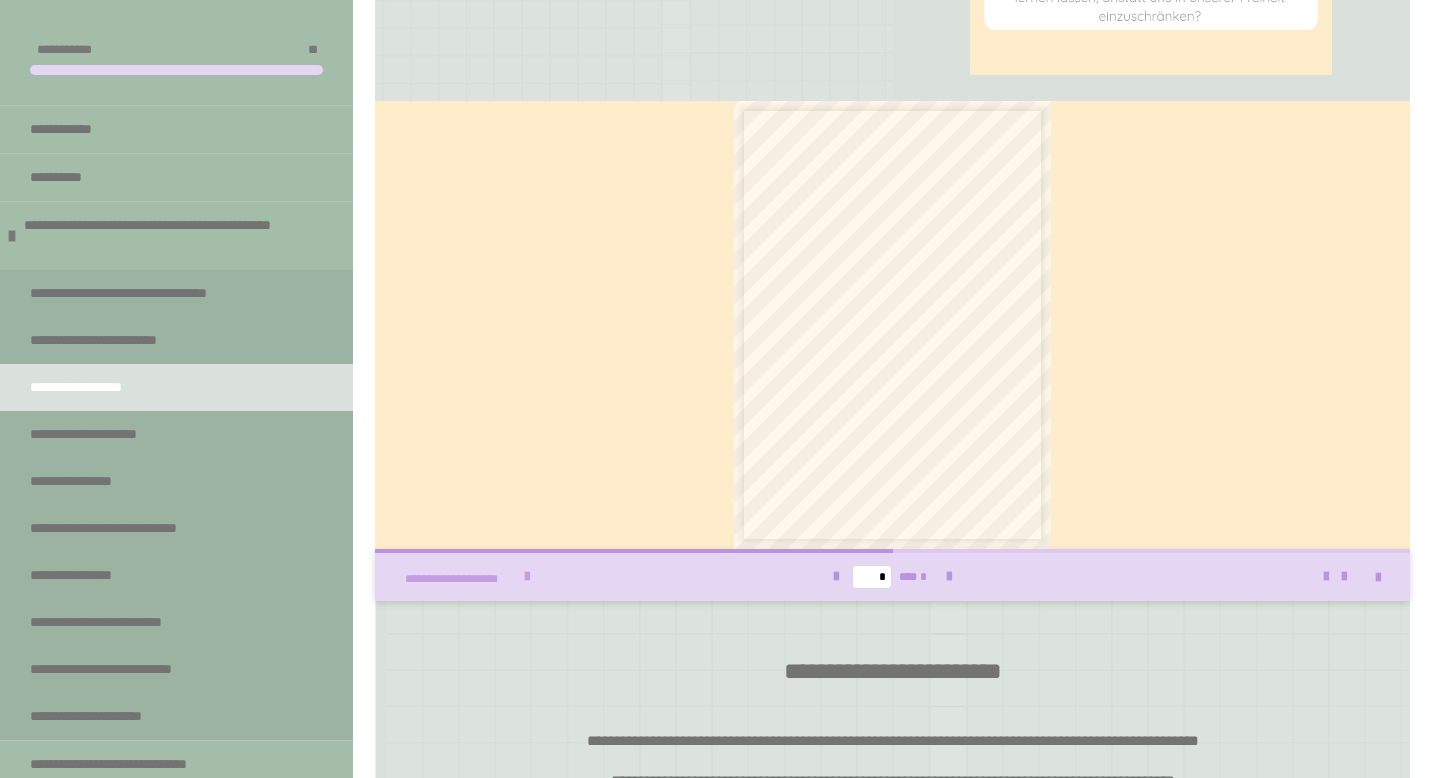click at bounding box center (527, 577) 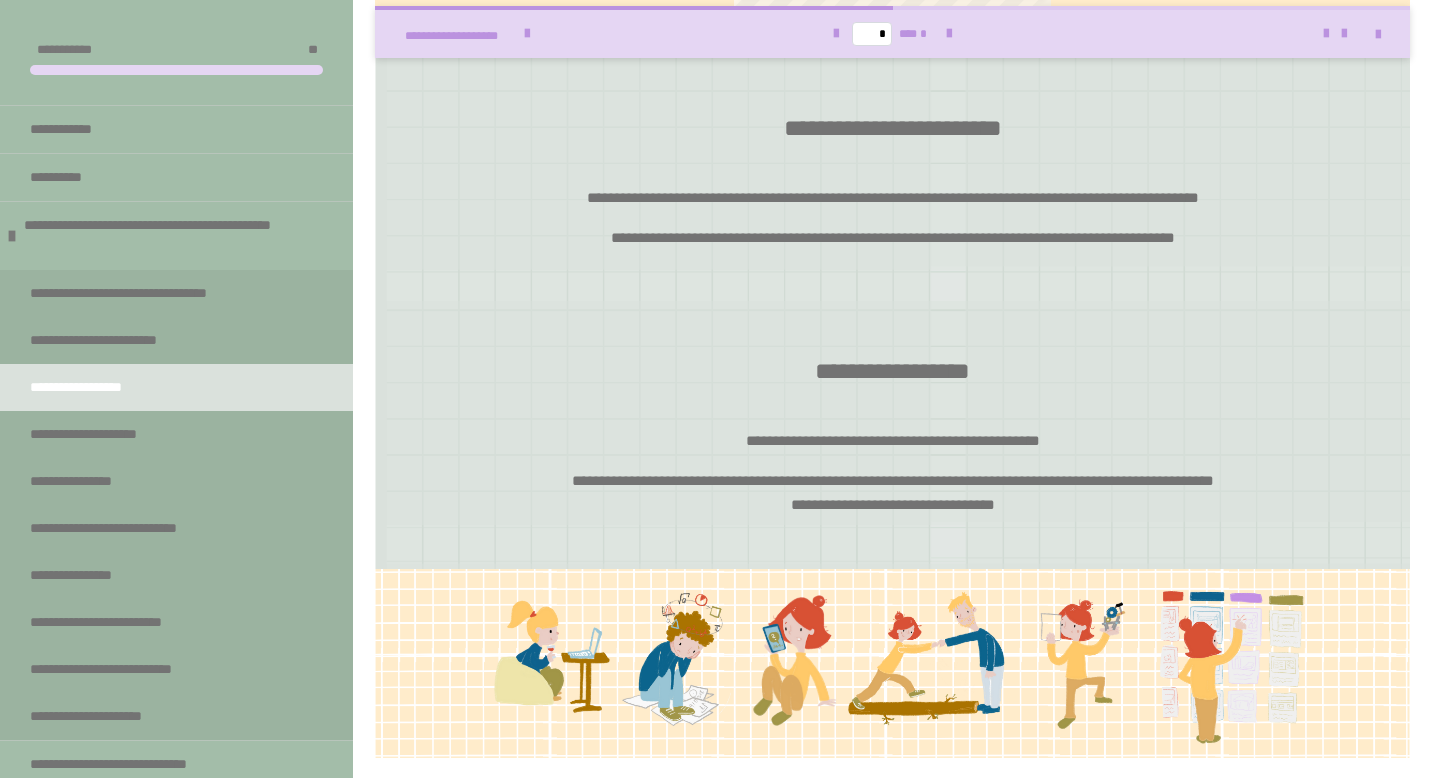 scroll, scrollTop: 2451, scrollLeft: 0, axis: vertical 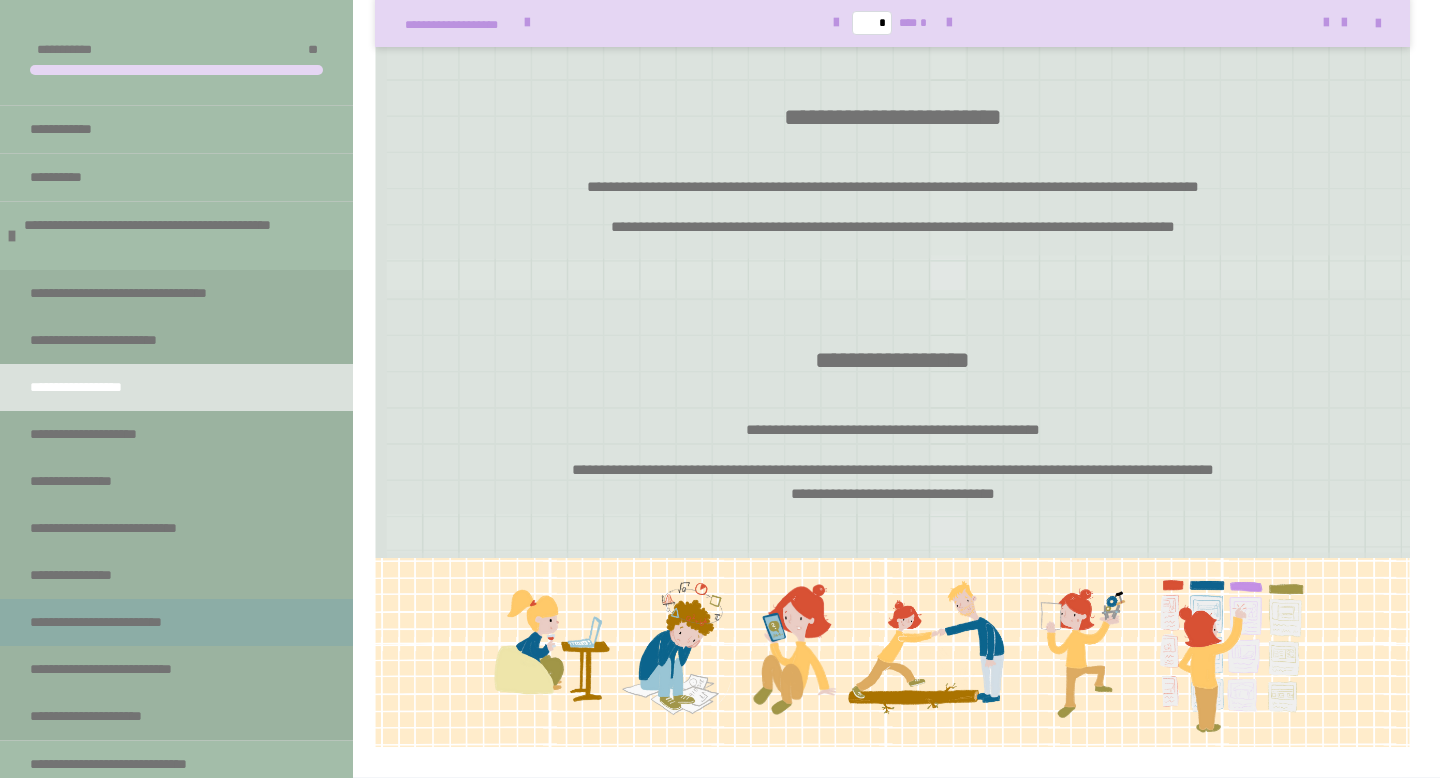 click on "**********" at bounding box center [133, 622] 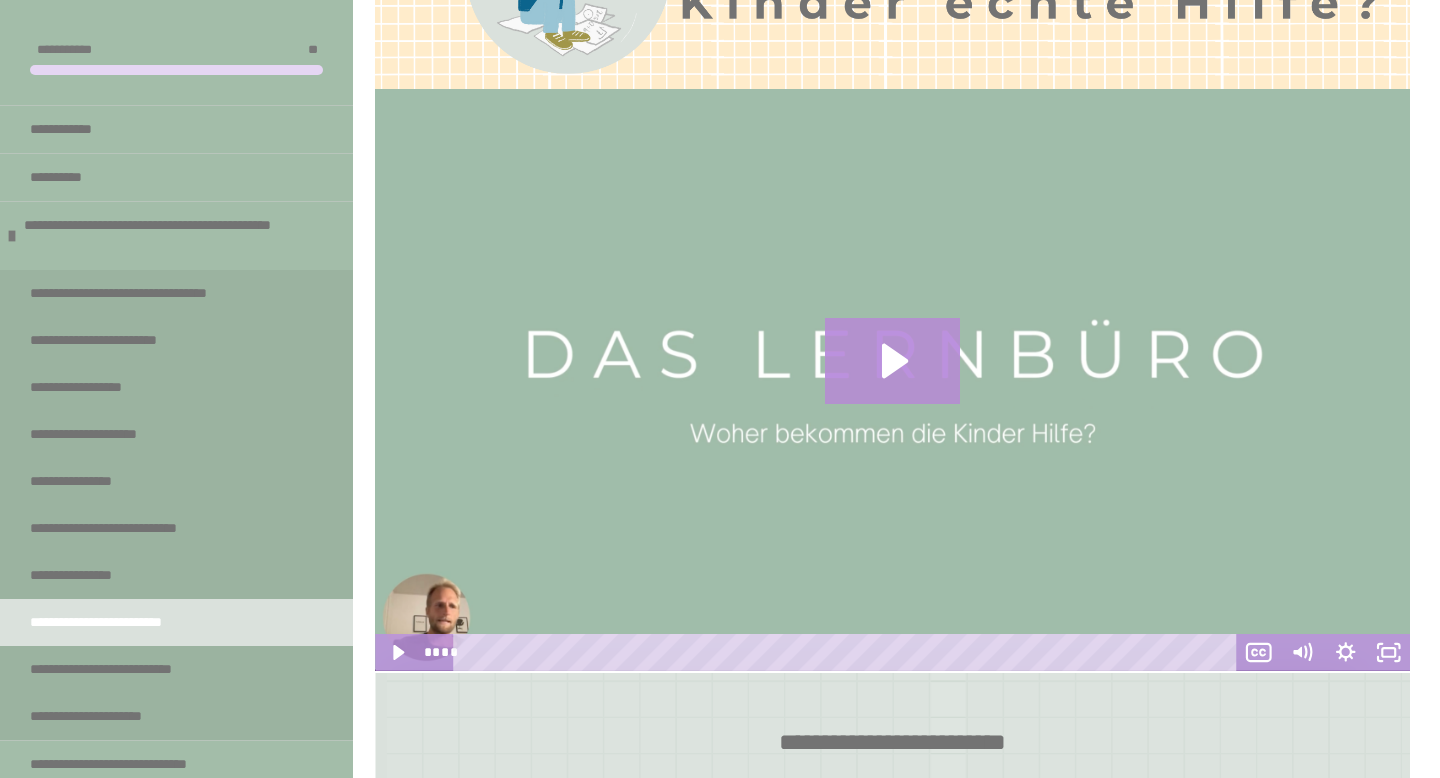 scroll, scrollTop: 457, scrollLeft: 0, axis: vertical 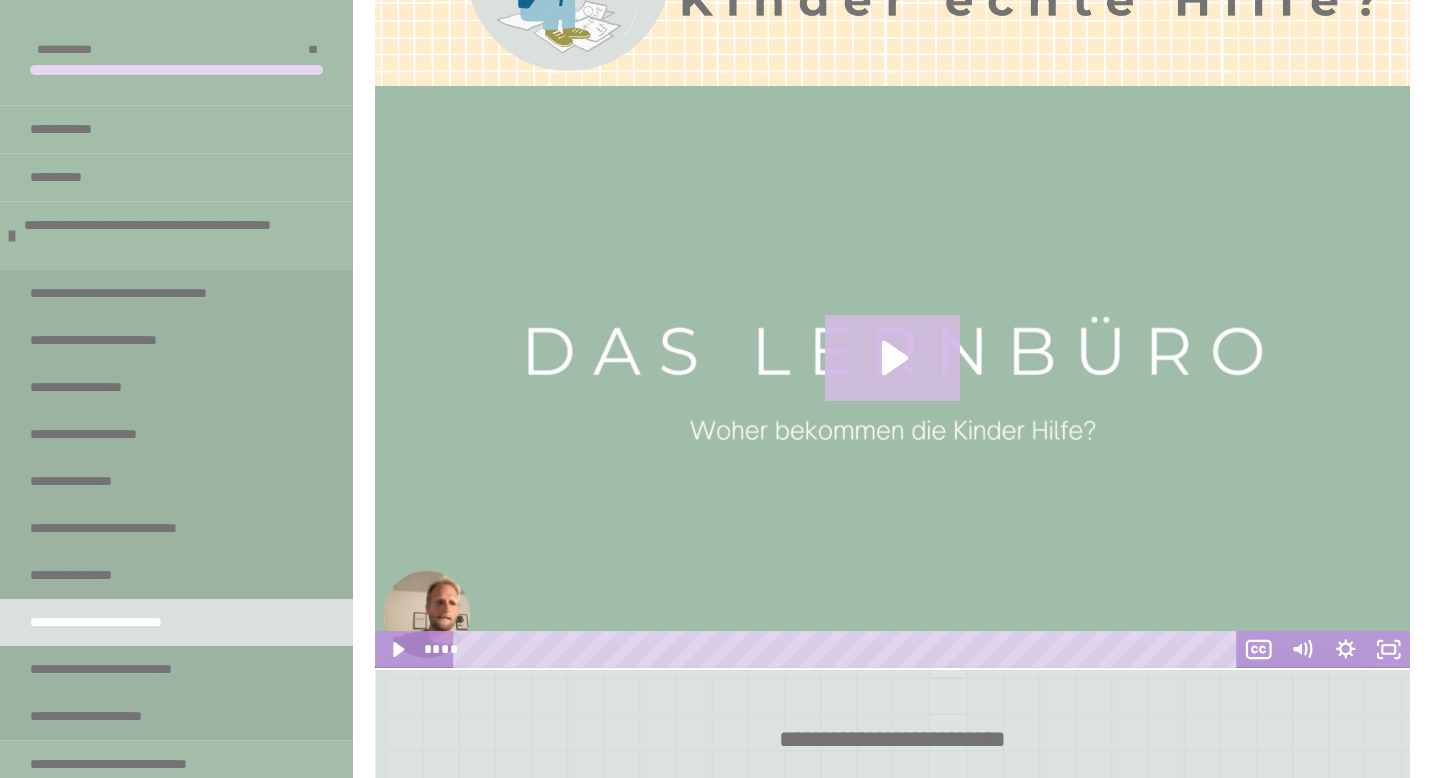 click 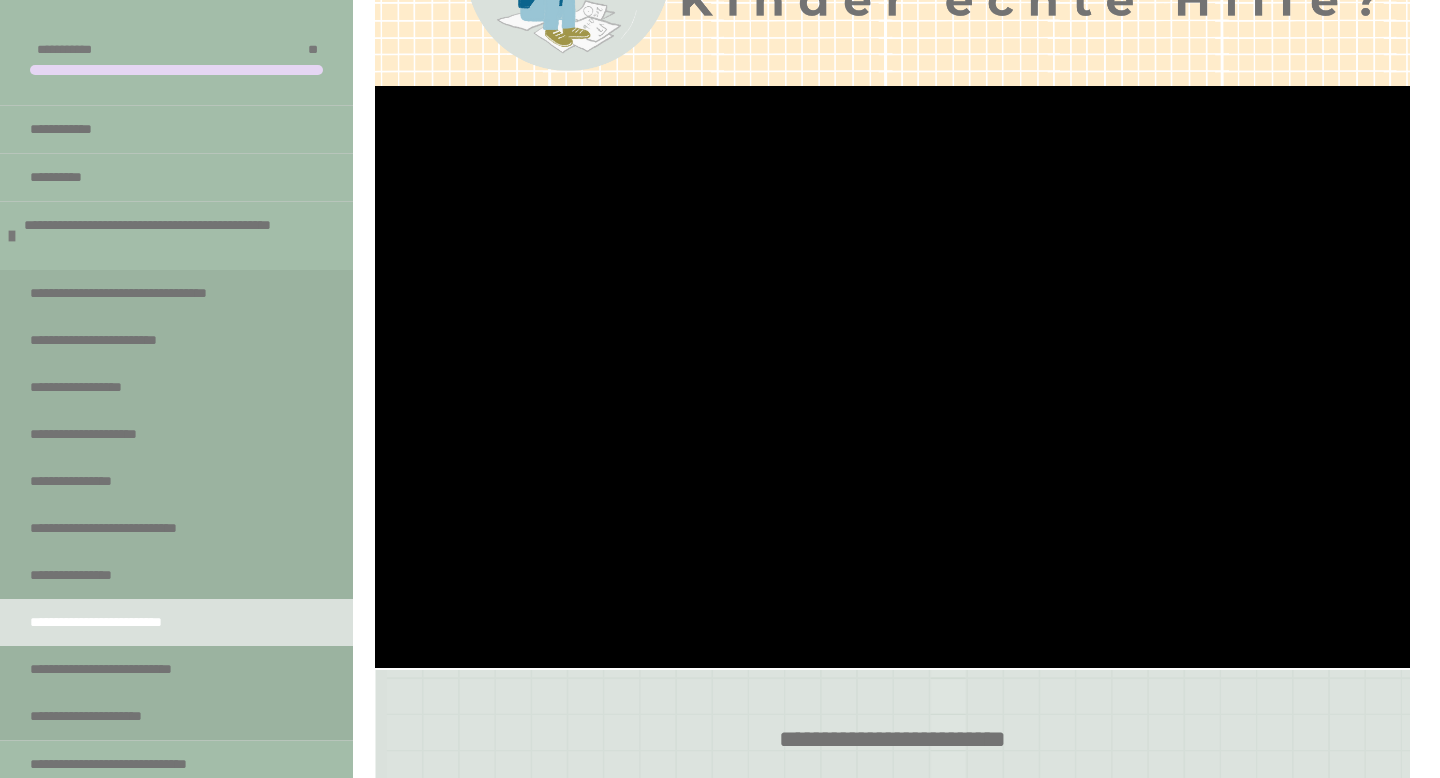 type 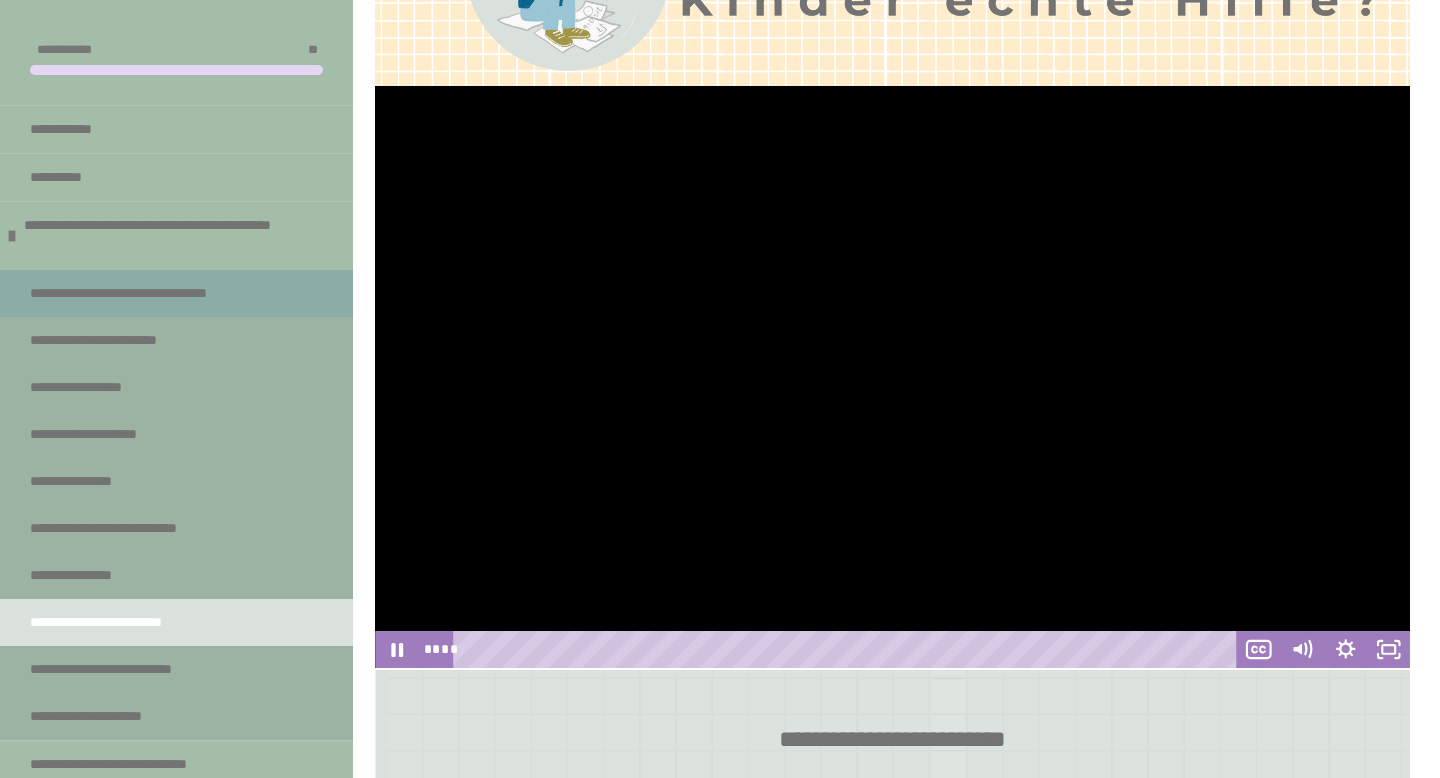 scroll, scrollTop: 100, scrollLeft: 0, axis: vertical 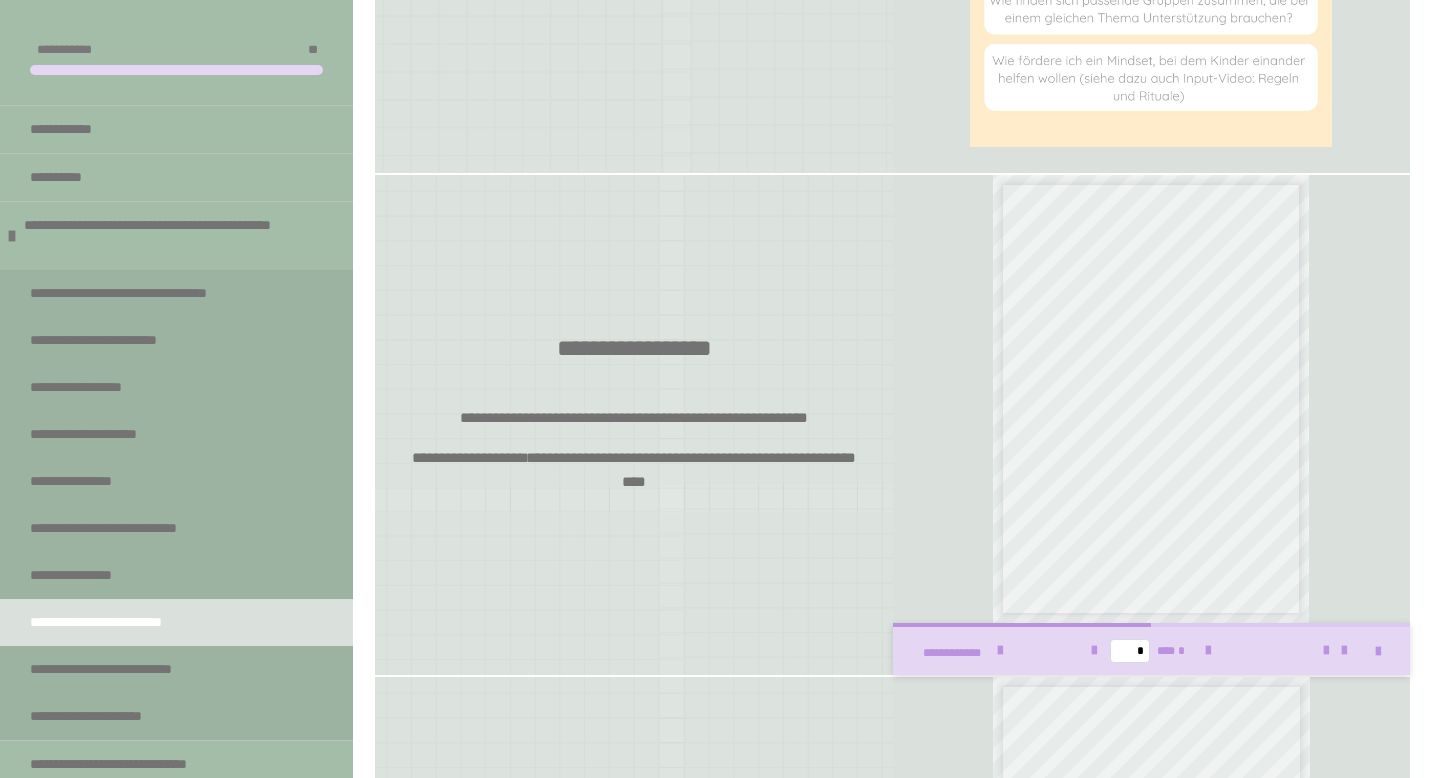 click on "****" at bounding box center [514, 457] 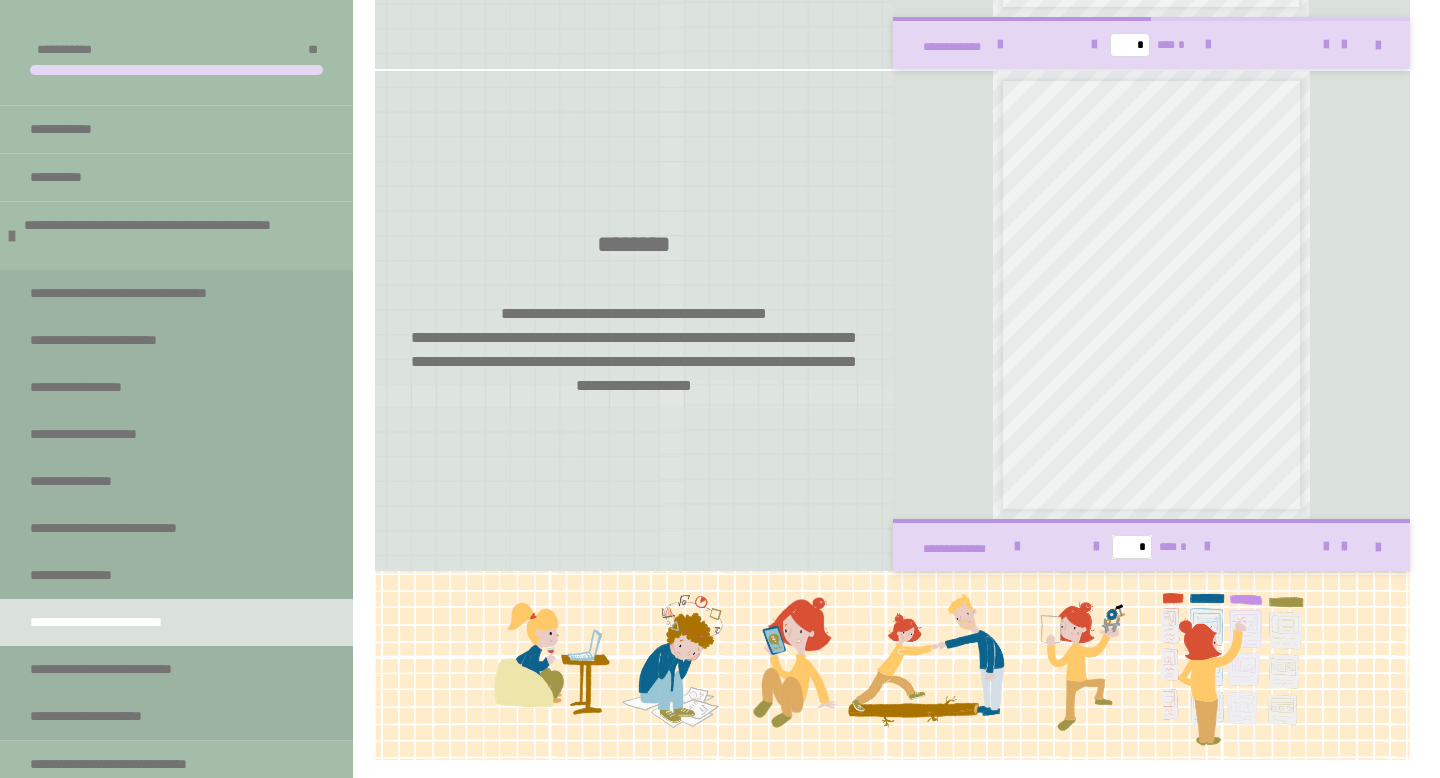 scroll, scrollTop: 2432, scrollLeft: 0, axis: vertical 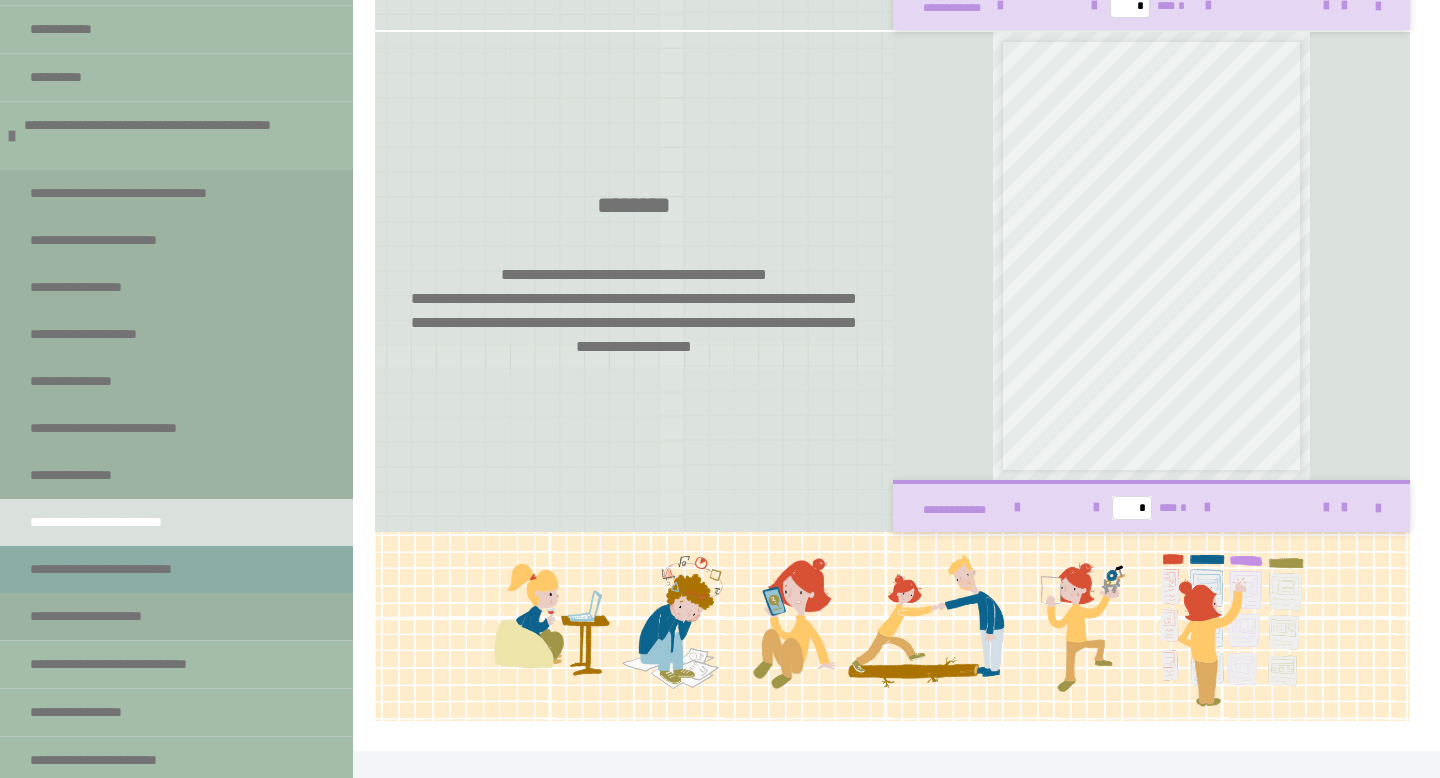 click on "**********" at bounding box center [147, 569] 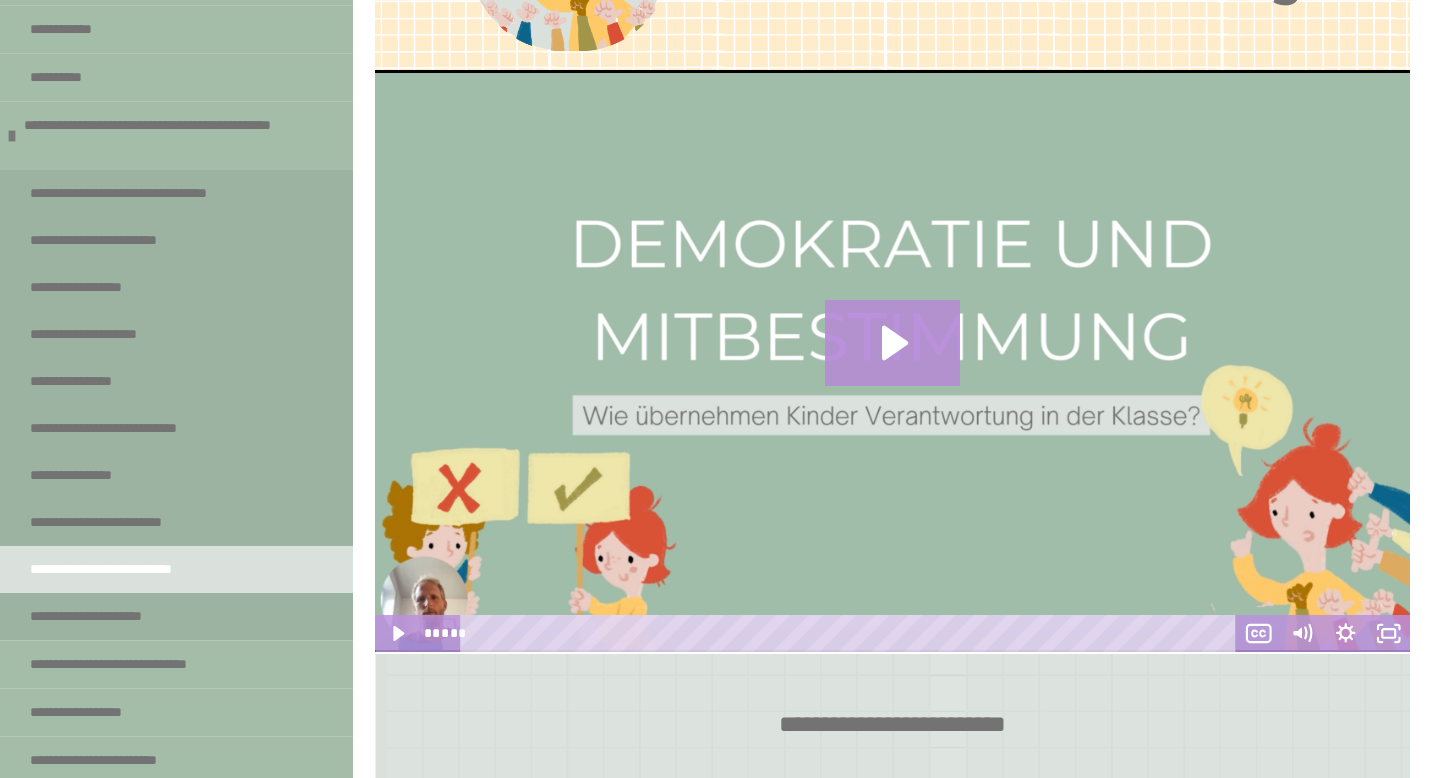 scroll, scrollTop: 498, scrollLeft: 0, axis: vertical 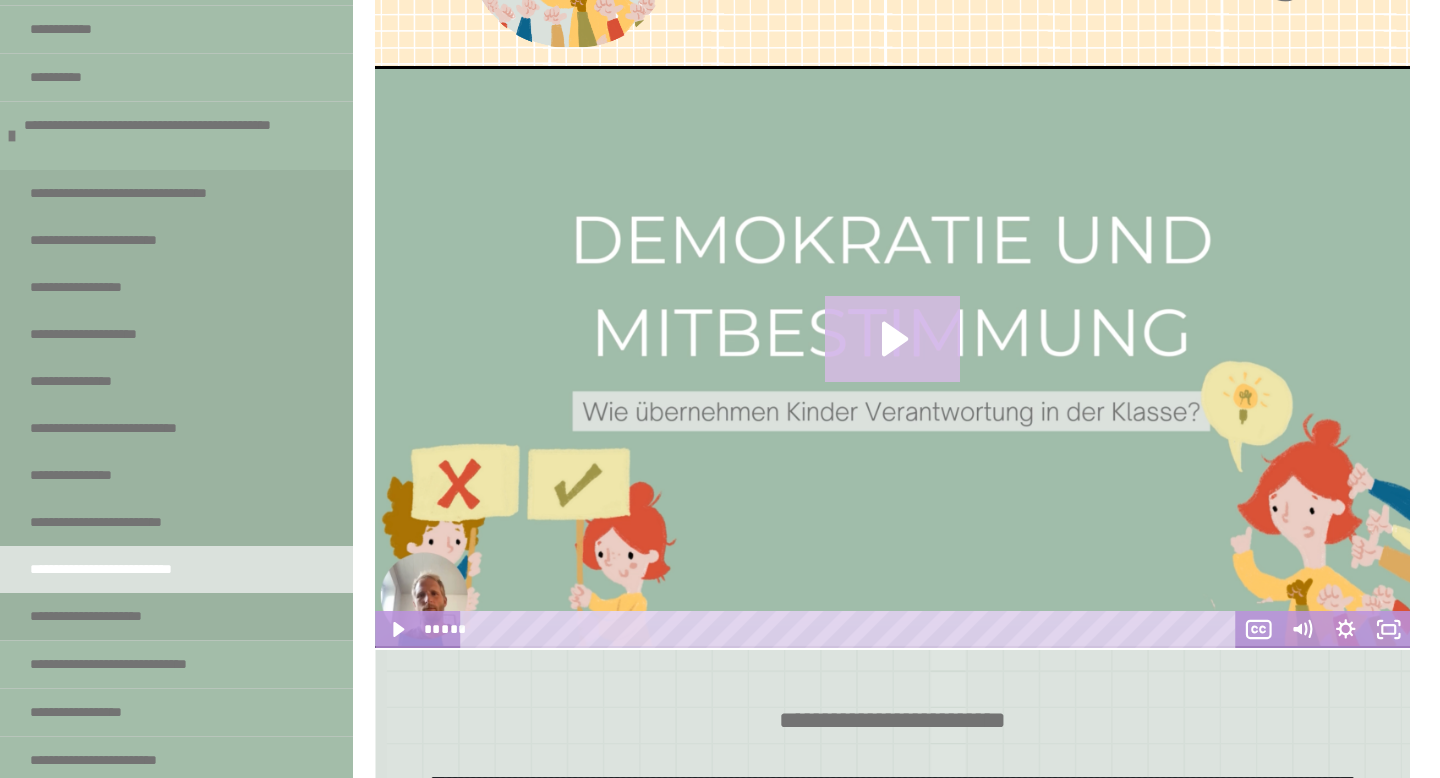 click 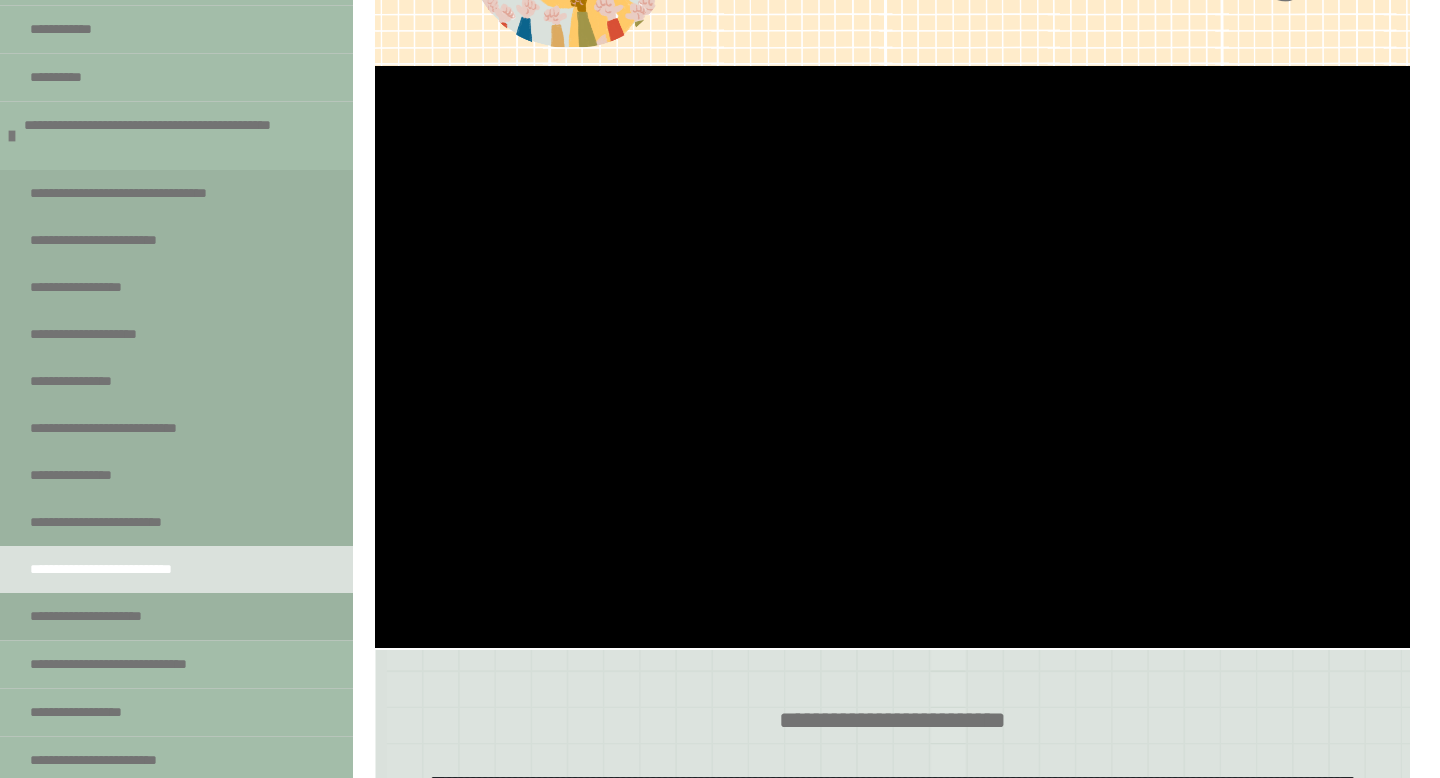 type 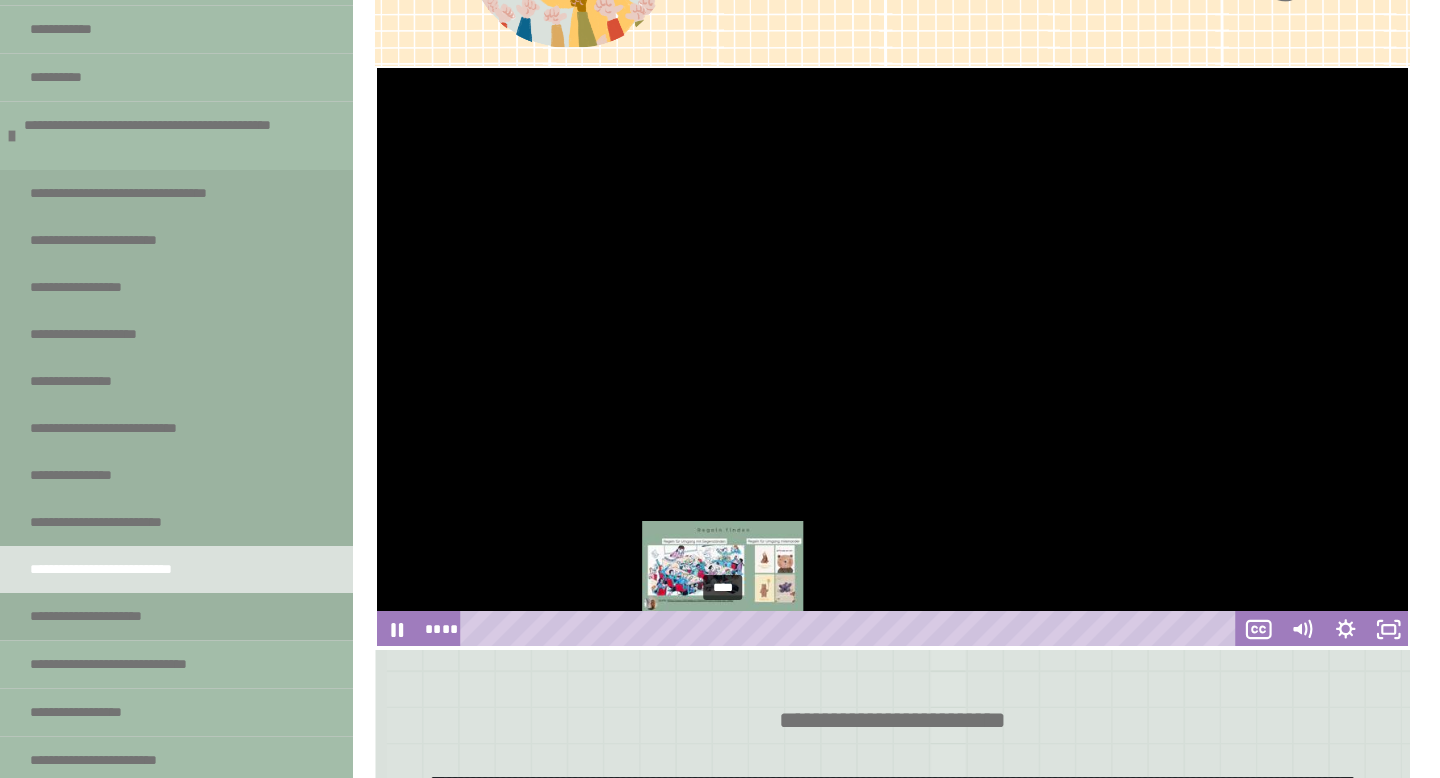 click on "****" at bounding box center (851, 629) 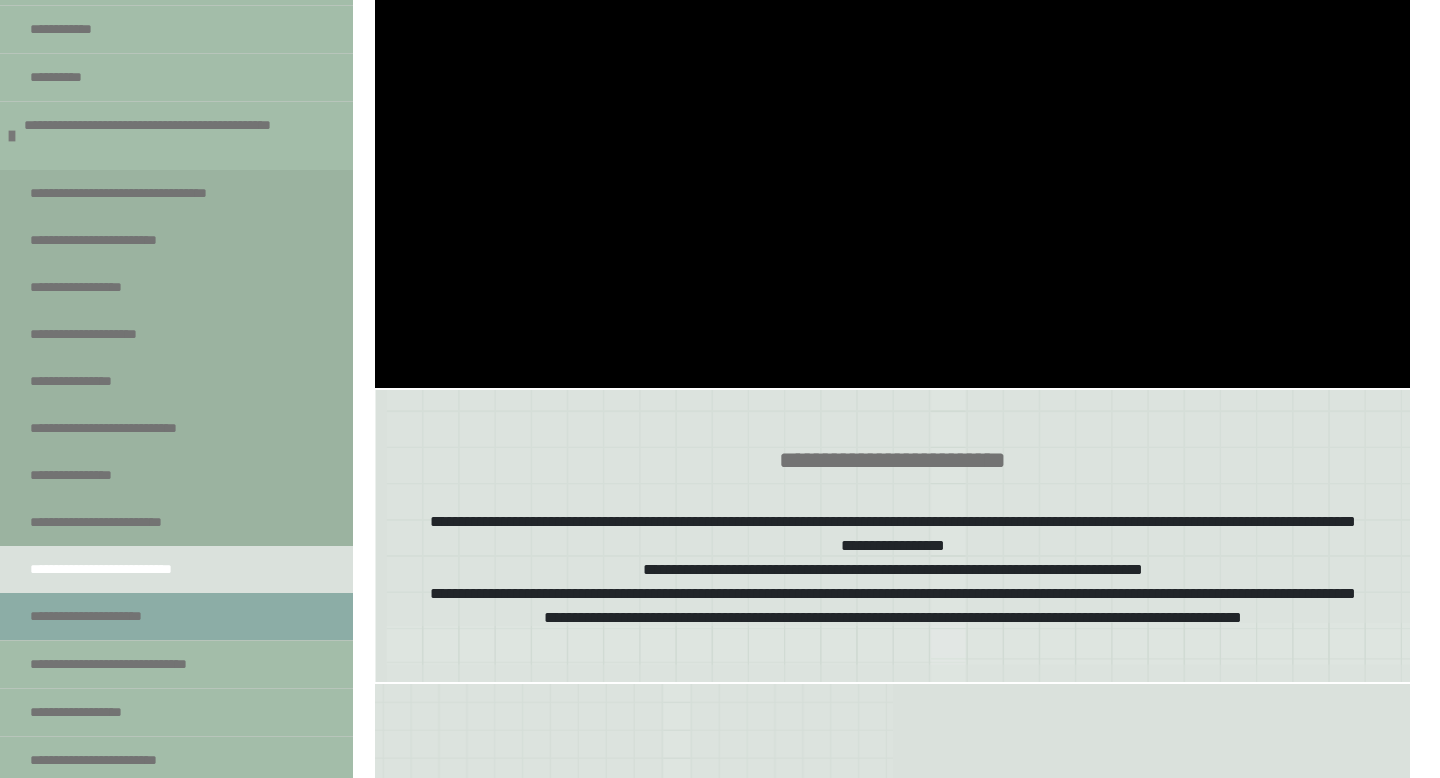 scroll, scrollTop: 770, scrollLeft: 0, axis: vertical 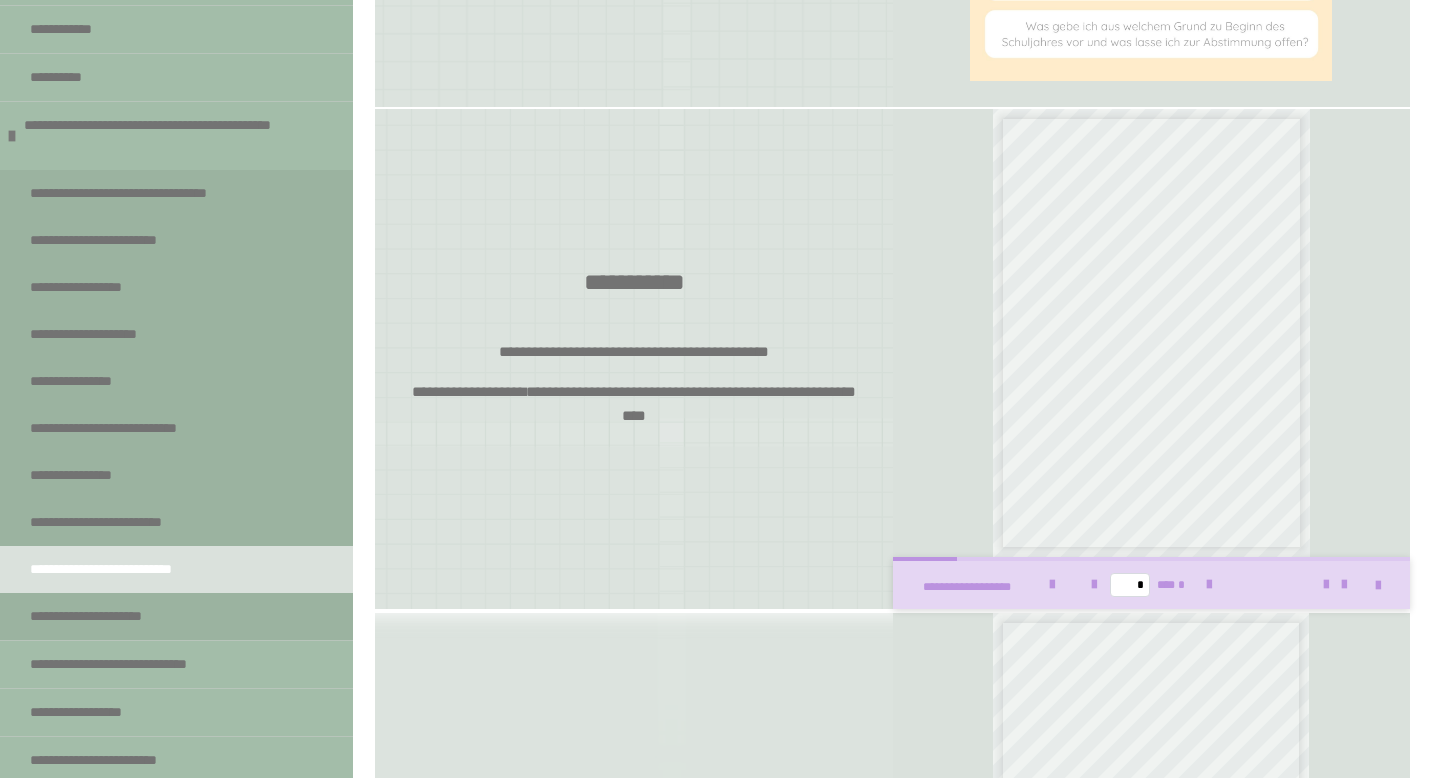 click on "****" at bounding box center (514, 391) 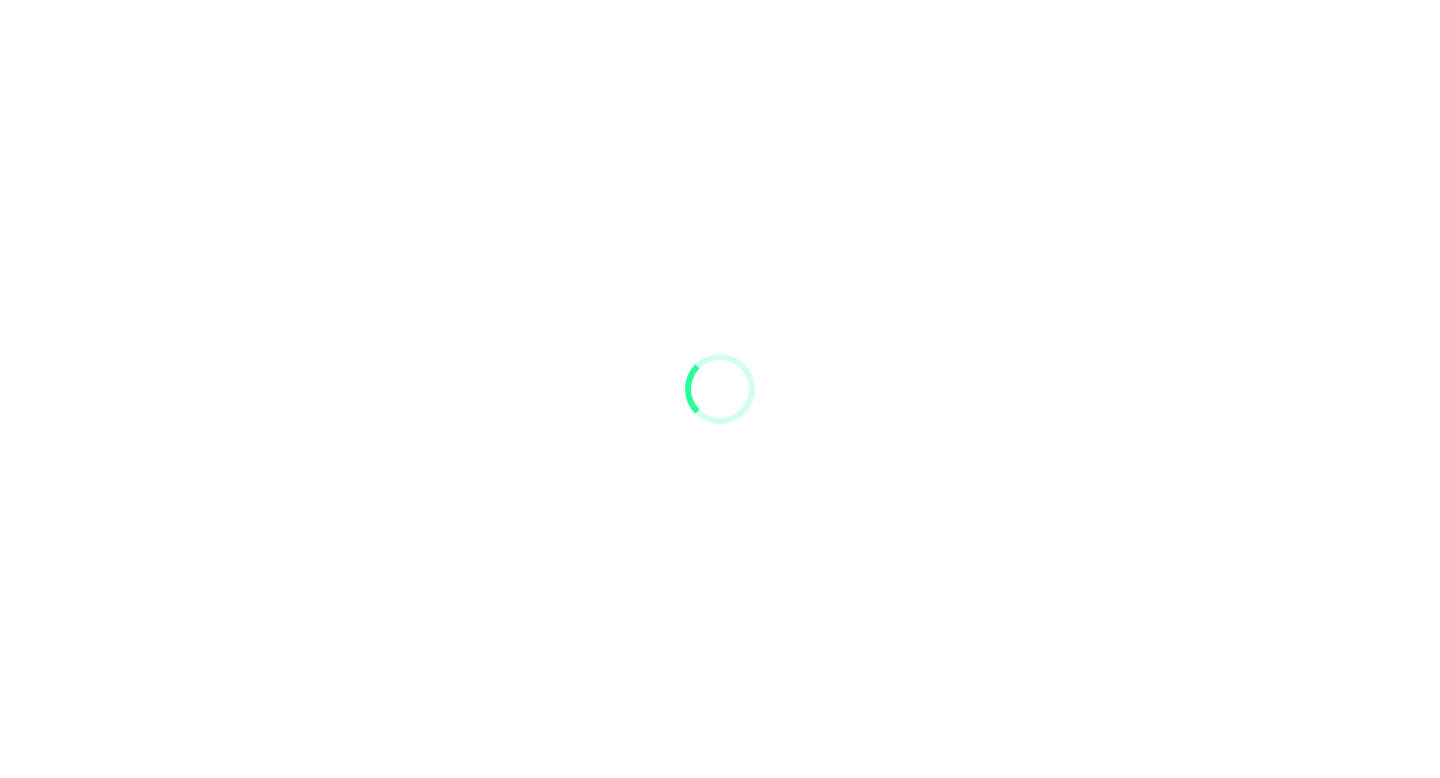 scroll, scrollTop: 0, scrollLeft: 0, axis: both 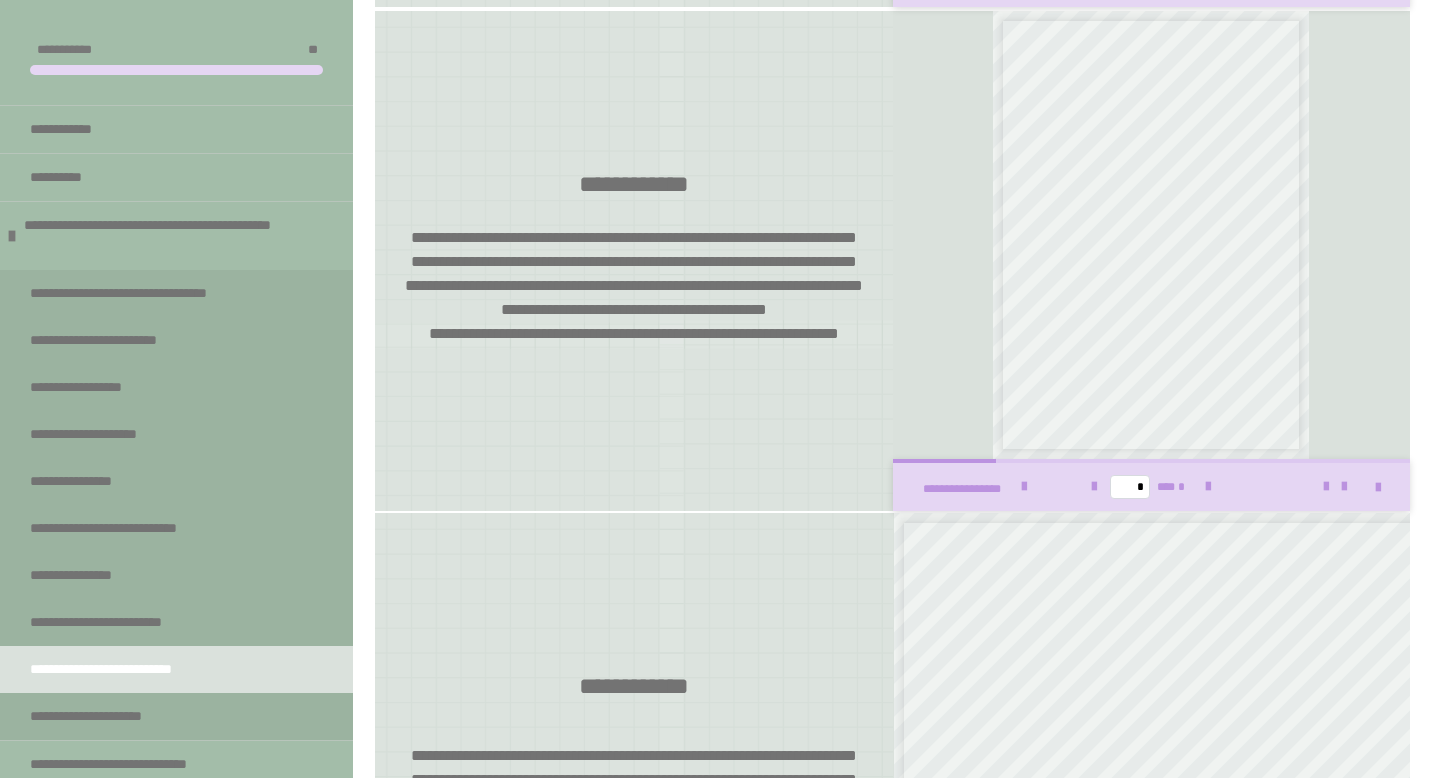 click on "**********" at bounding box center [634, 333] 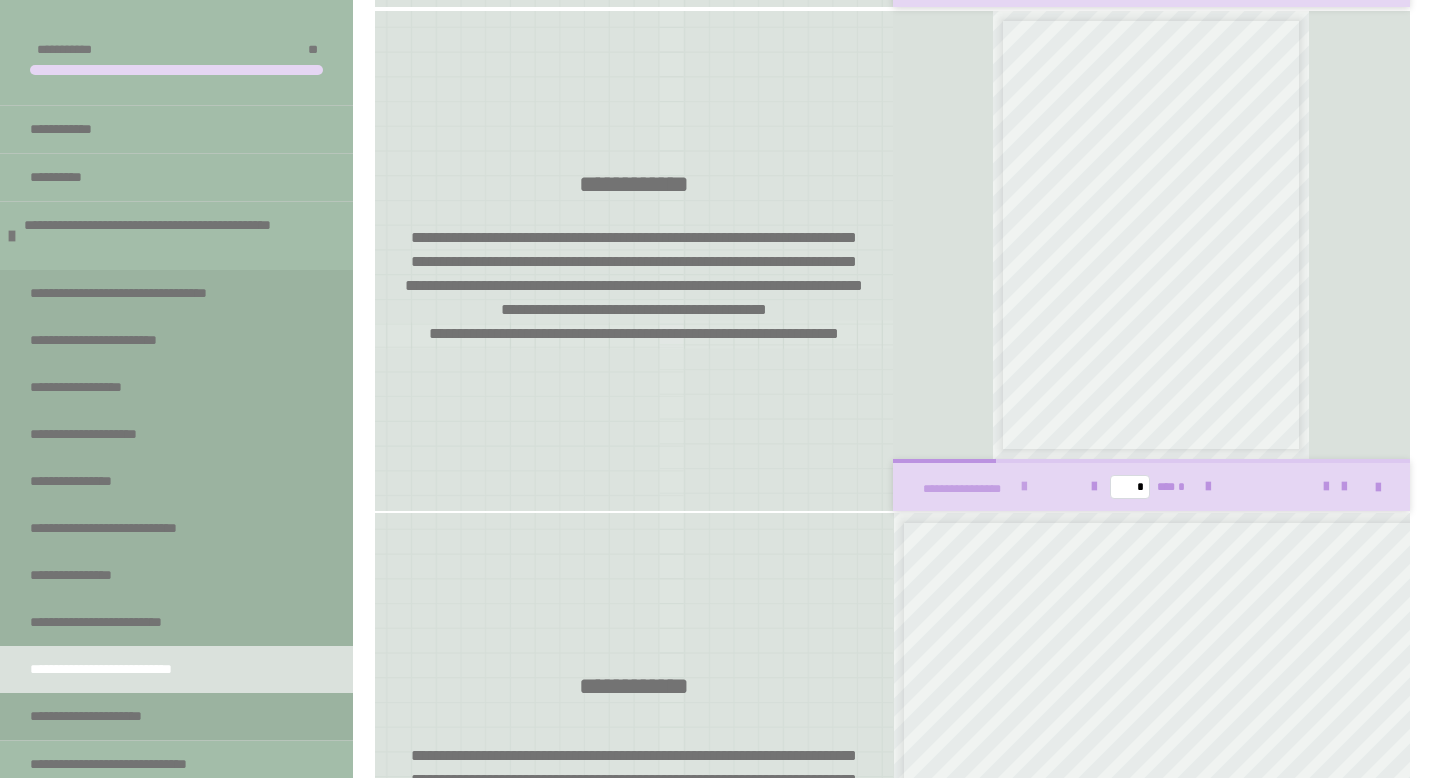 click at bounding box center (1024, 487) 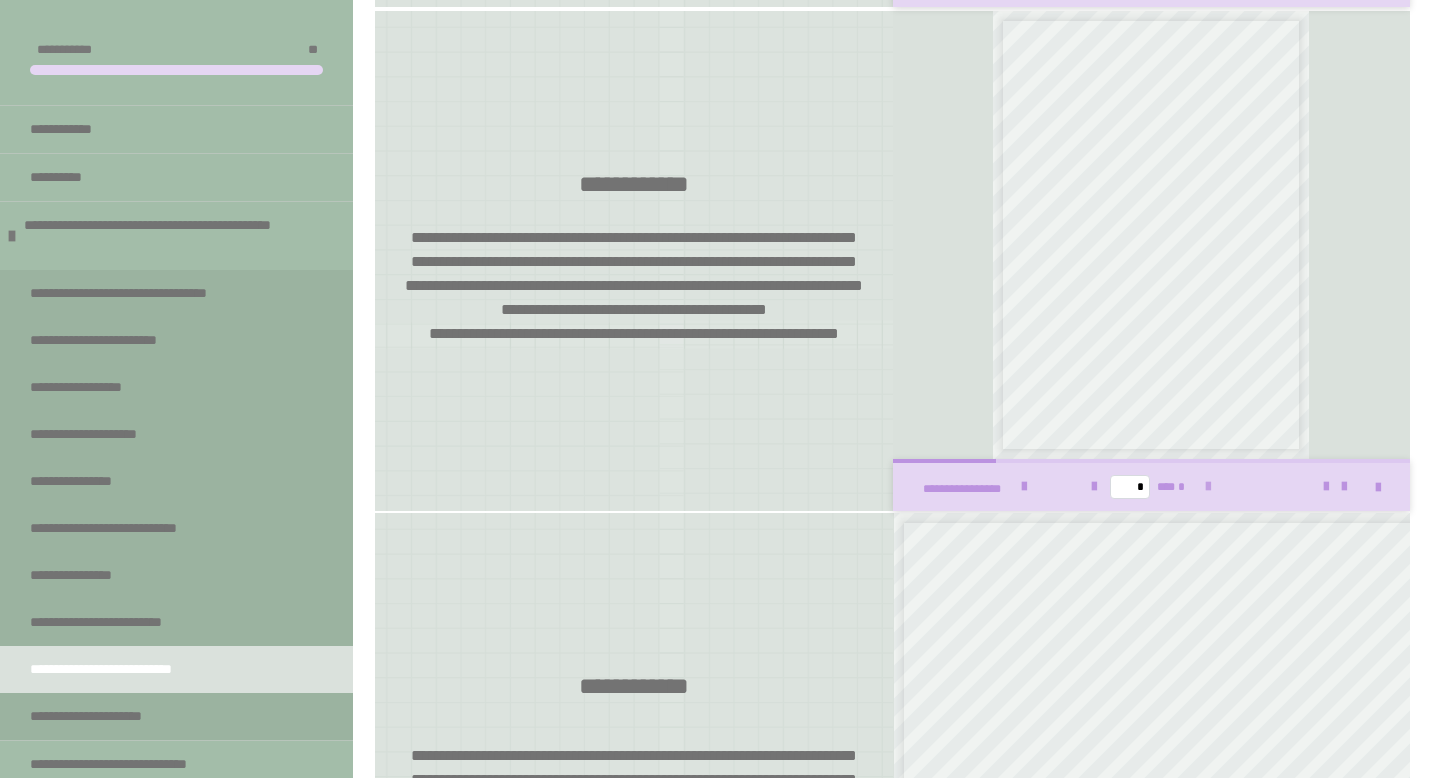 click at bounding box center [1208, 487] 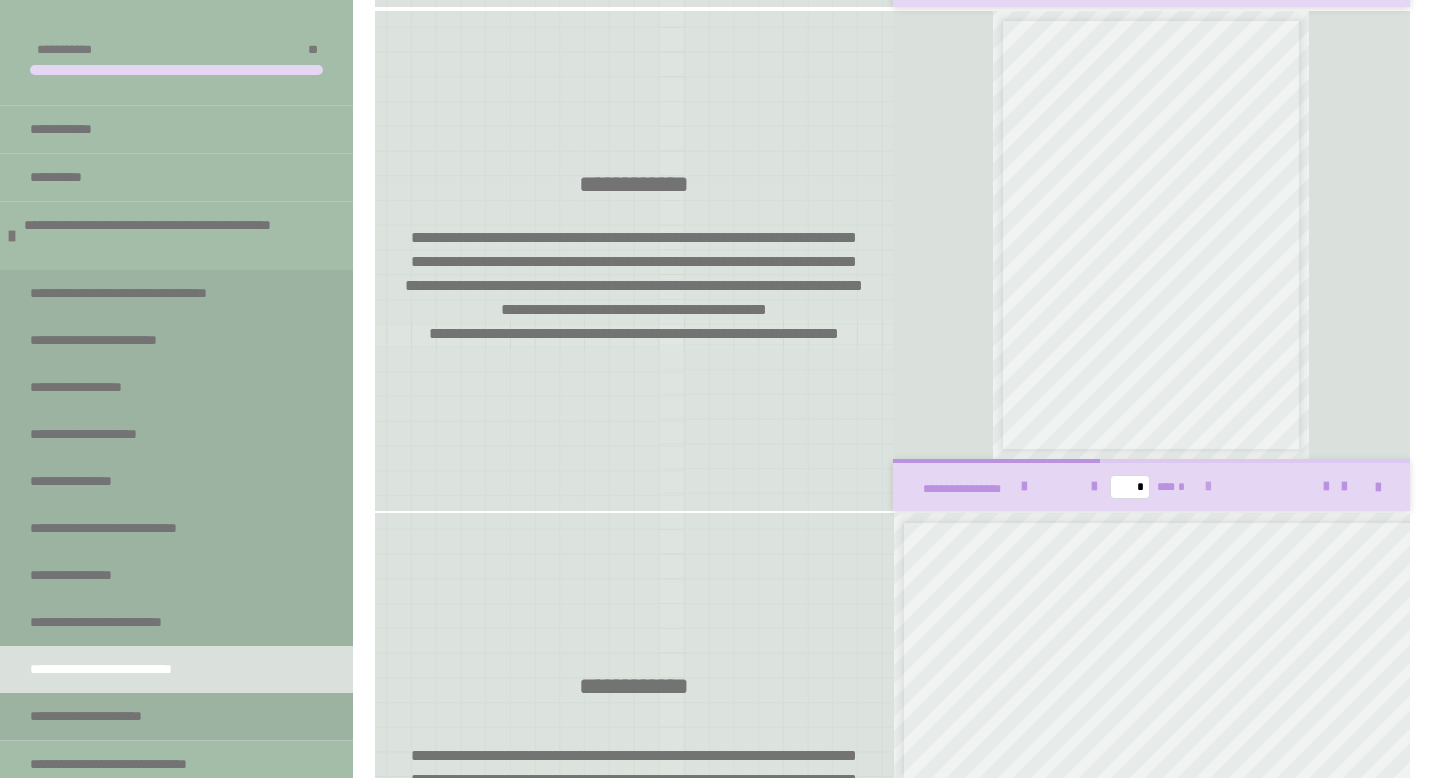 click at bounding box center [1208, 487] 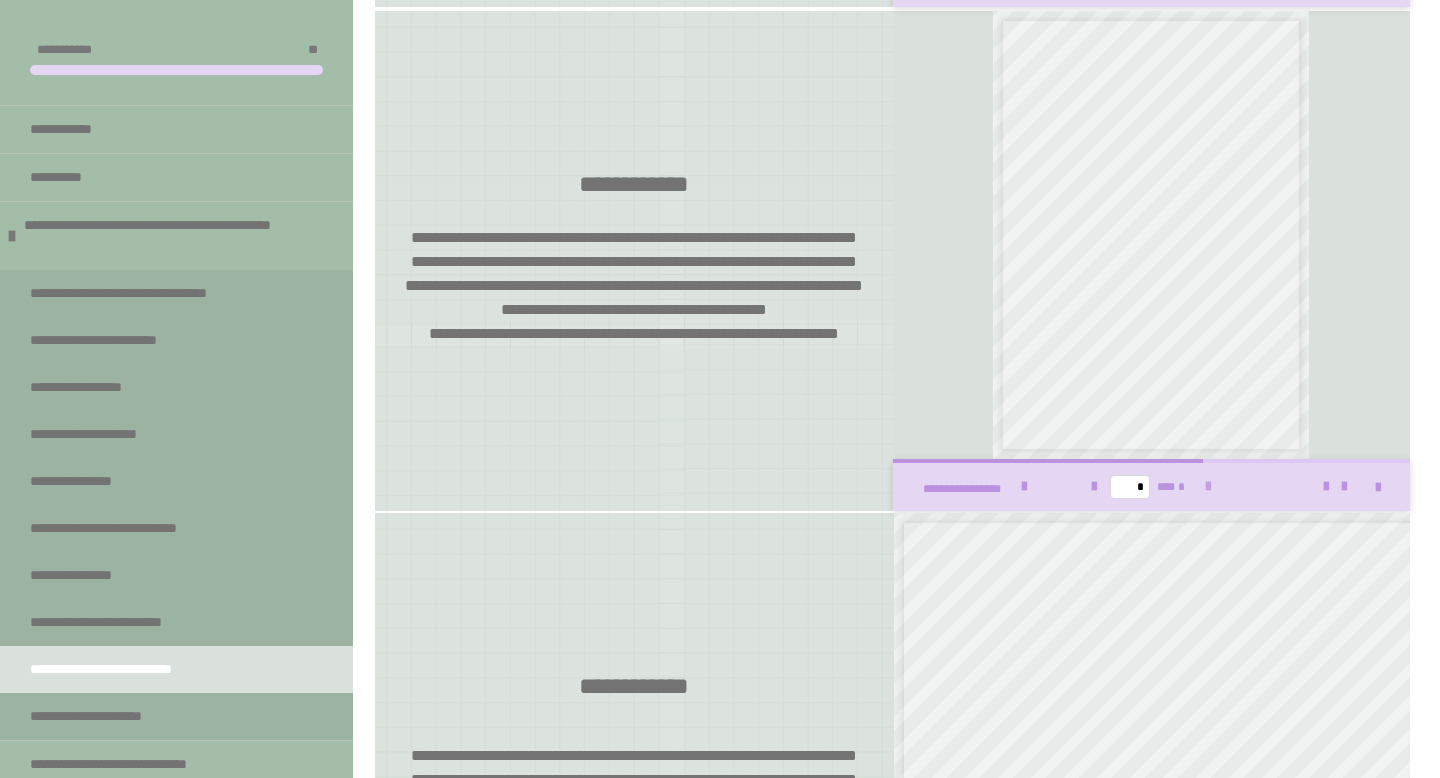 click at bounding box center (1208, 487) 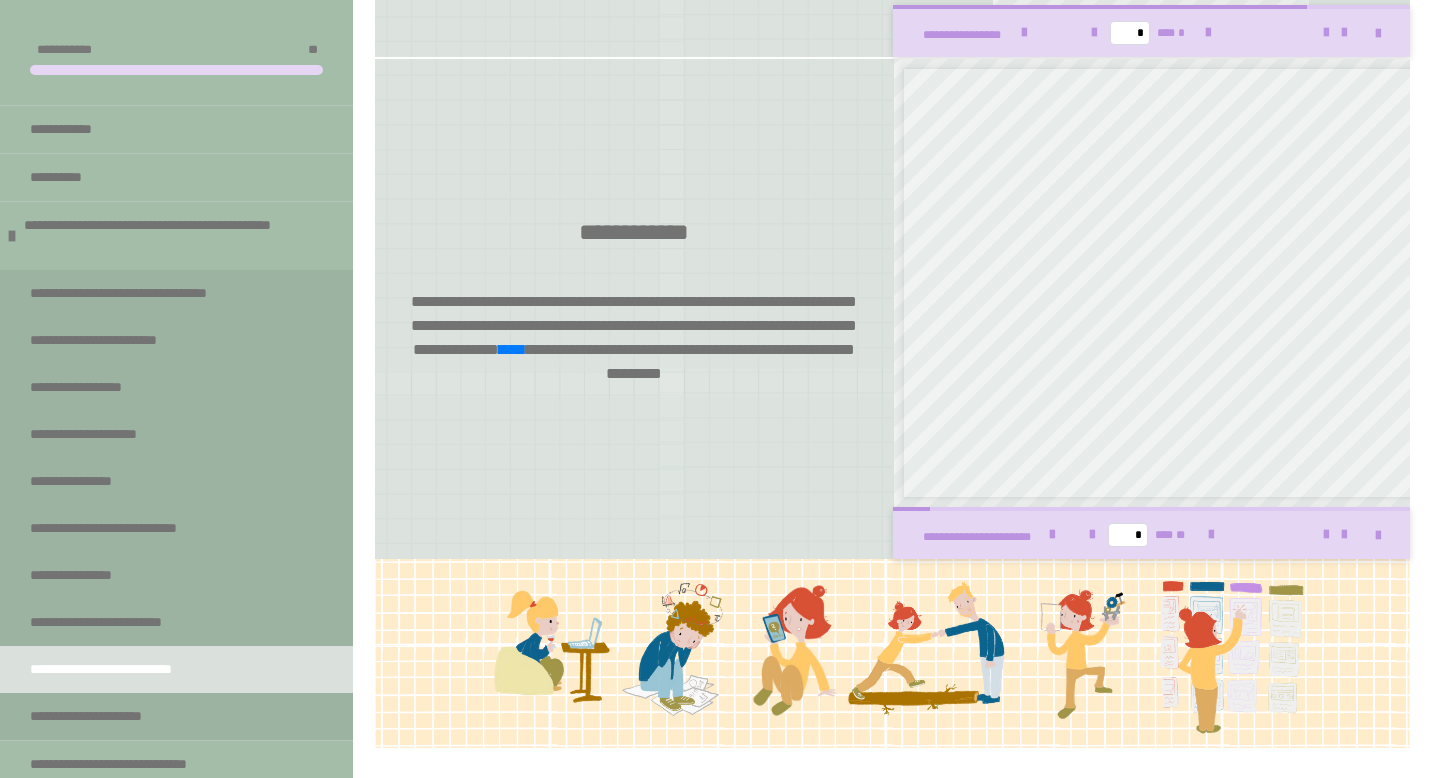 scroll, scrollTop: 2982, scrollLeft: 0, axis: vertical 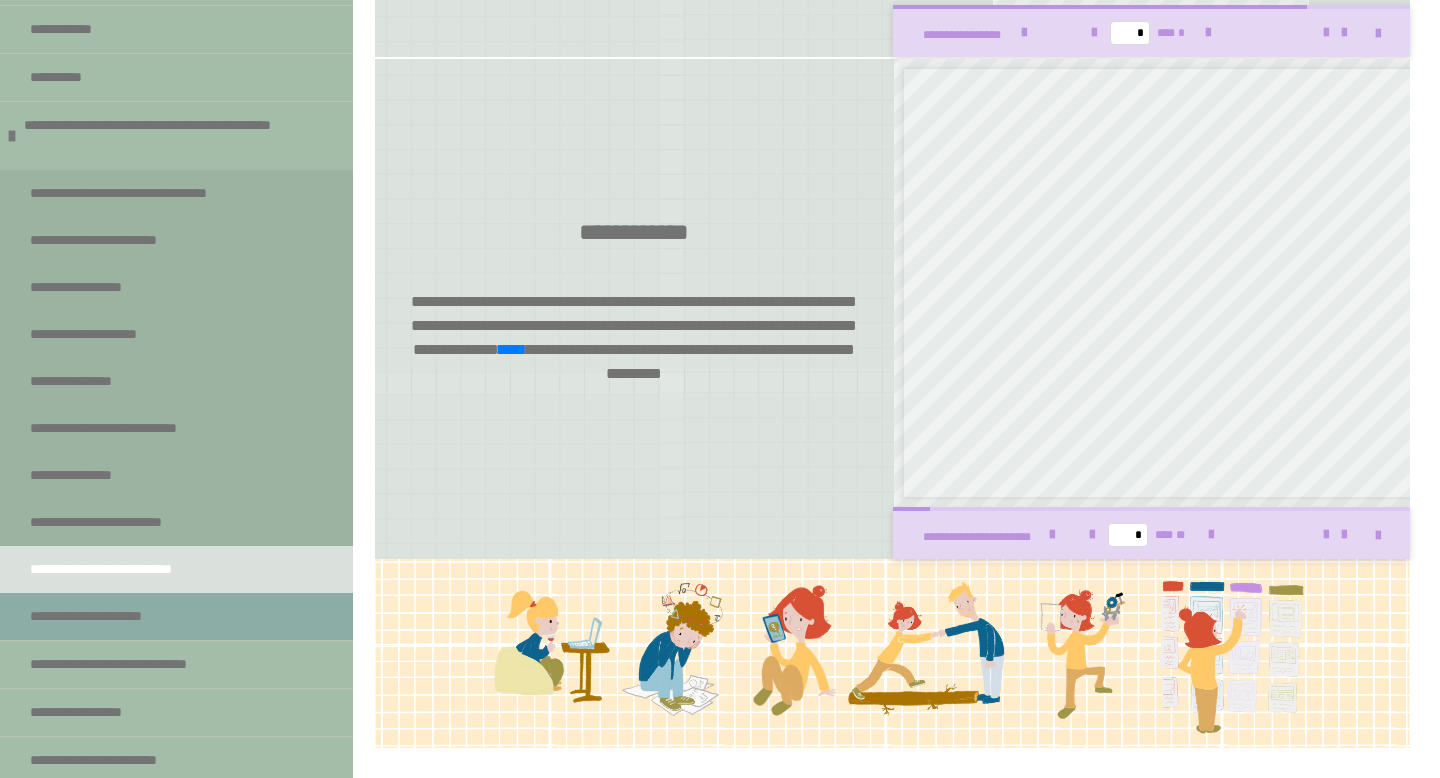 click on "**********" at bounding box center [106, 616] 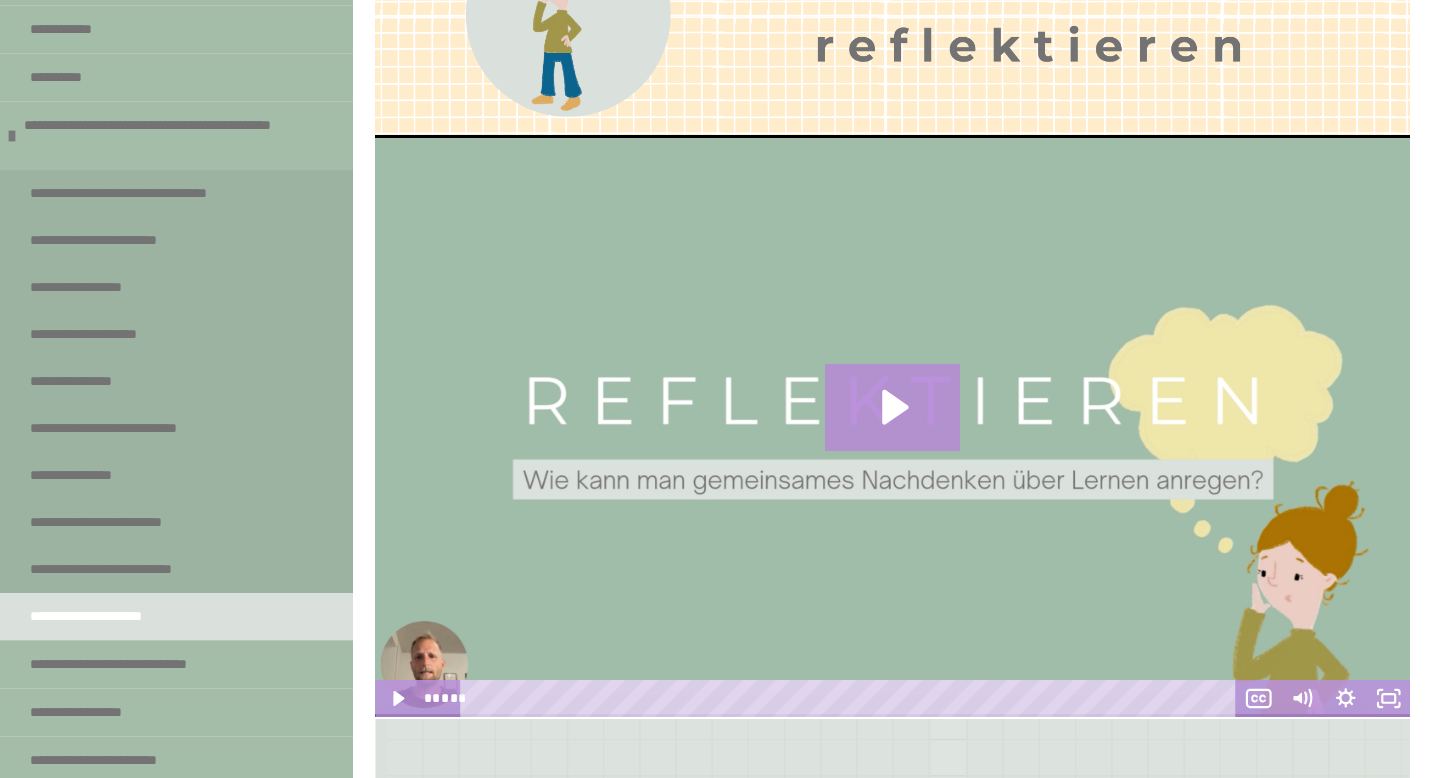 scroll, scrollTop: 490, scrollLeft: 0, axis: vertical 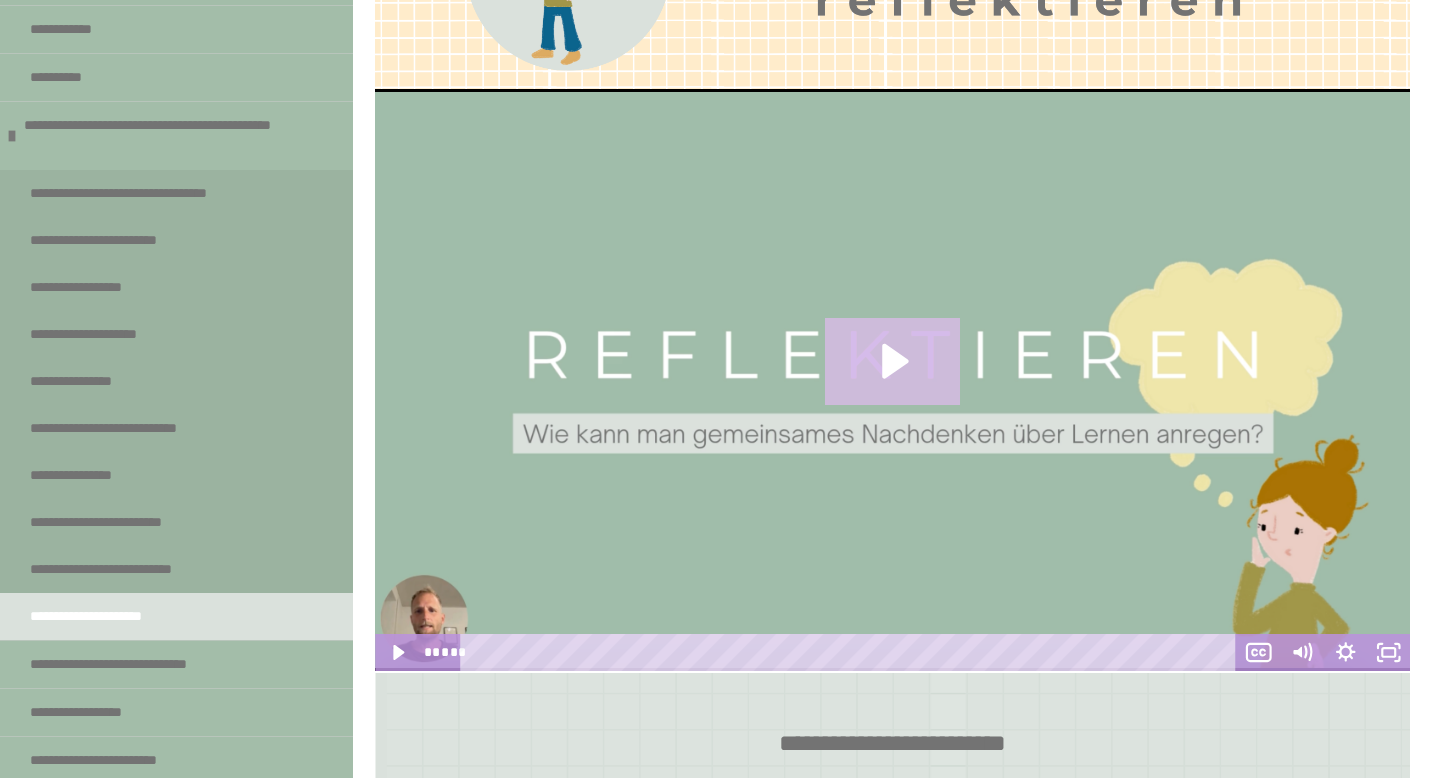click 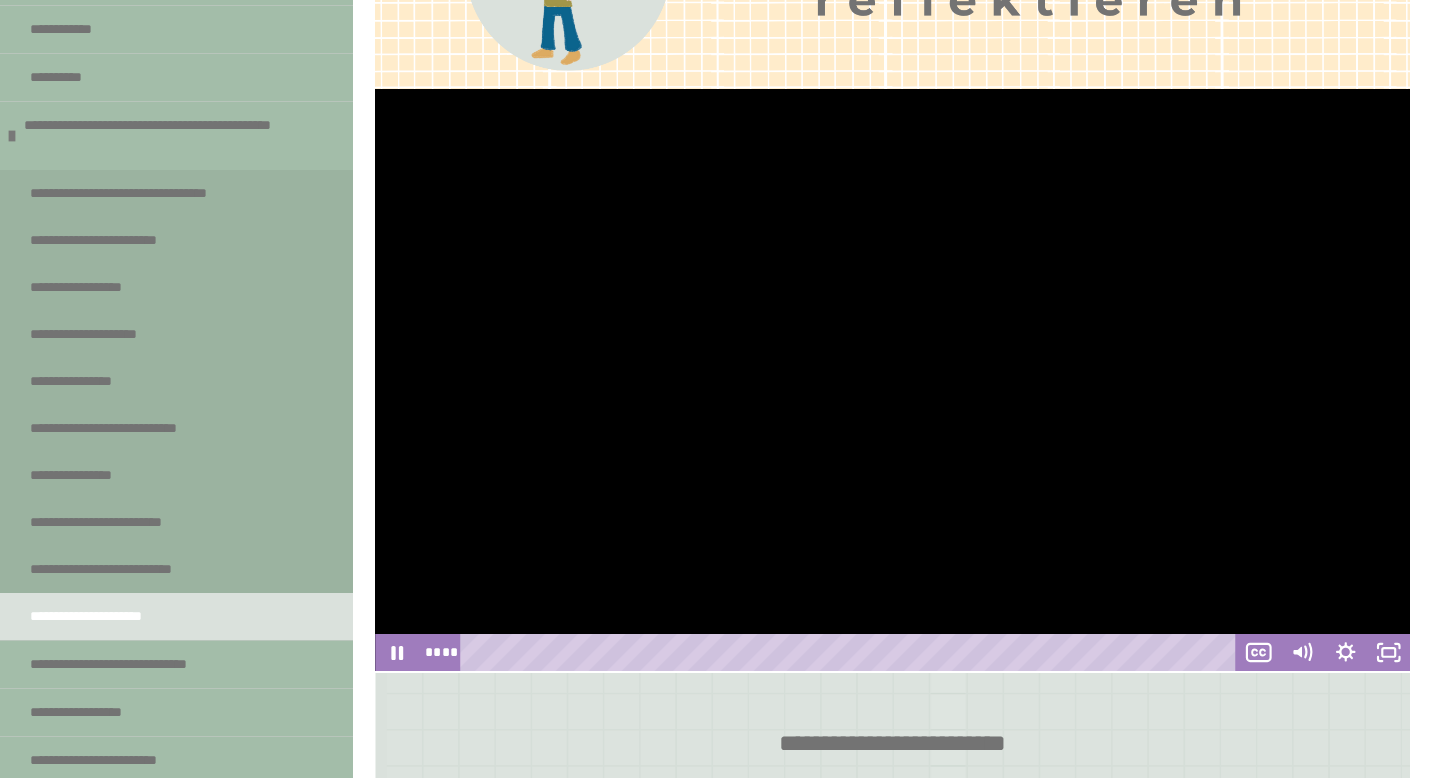 type 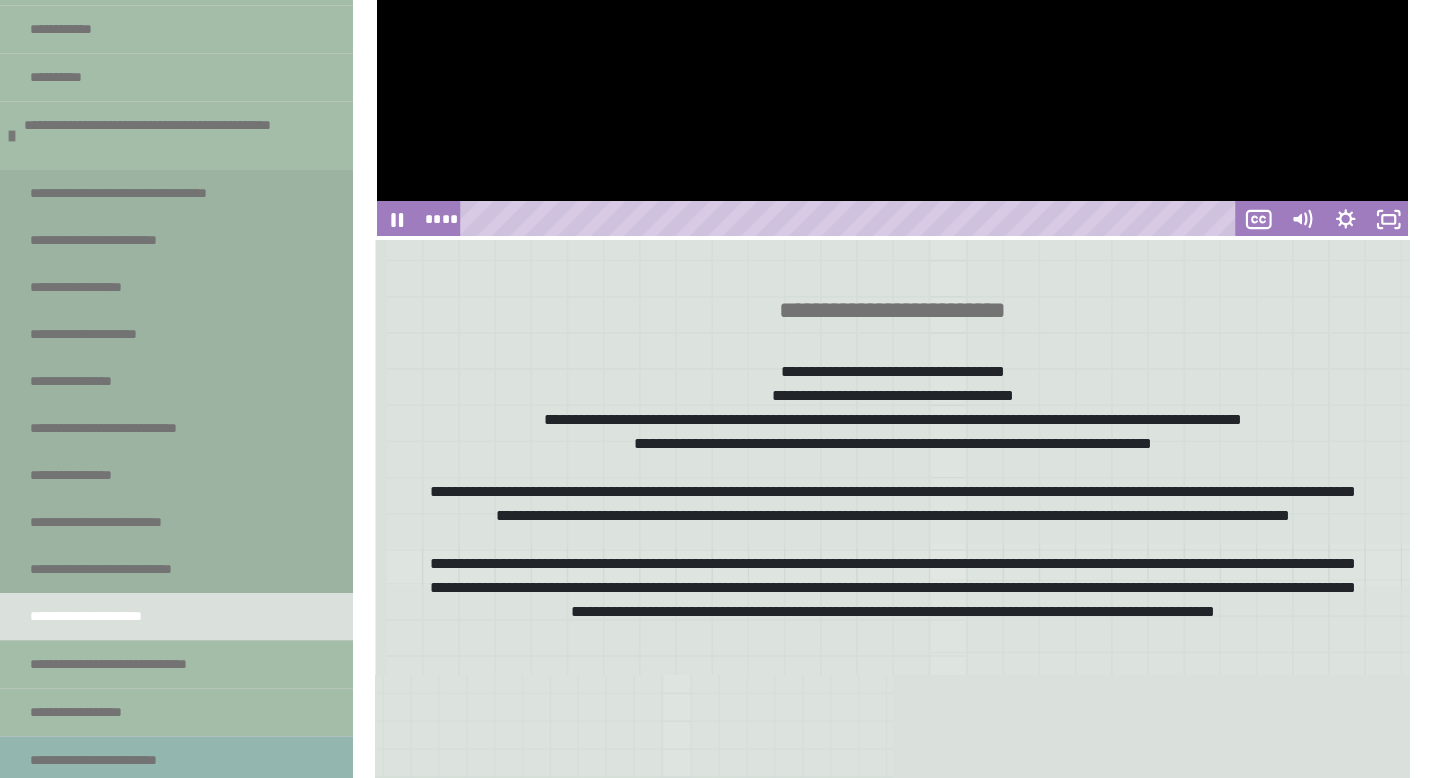 scroll, scrollTop: 935, scrollLeft: 0, axis: vertical 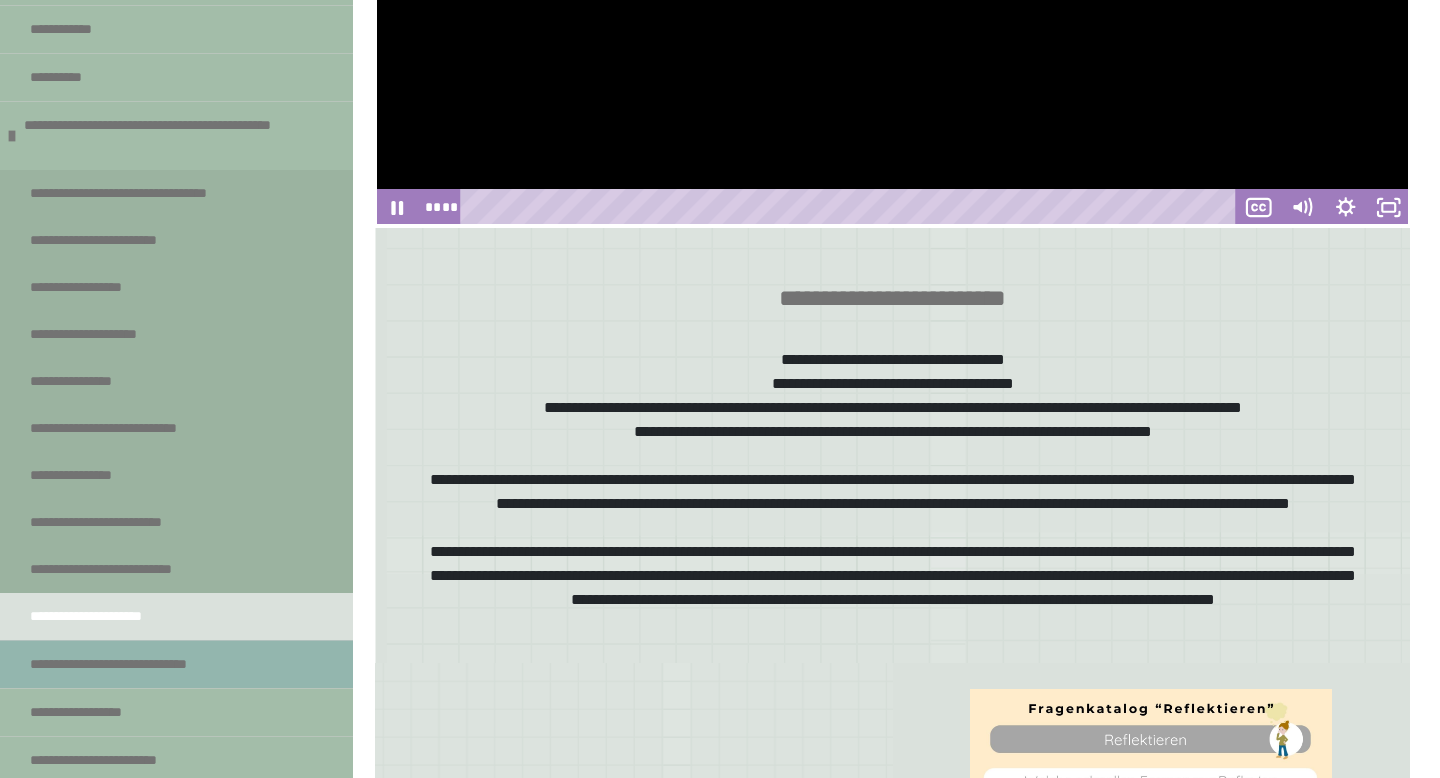 click on "**********" at bounding box center [137, 664] 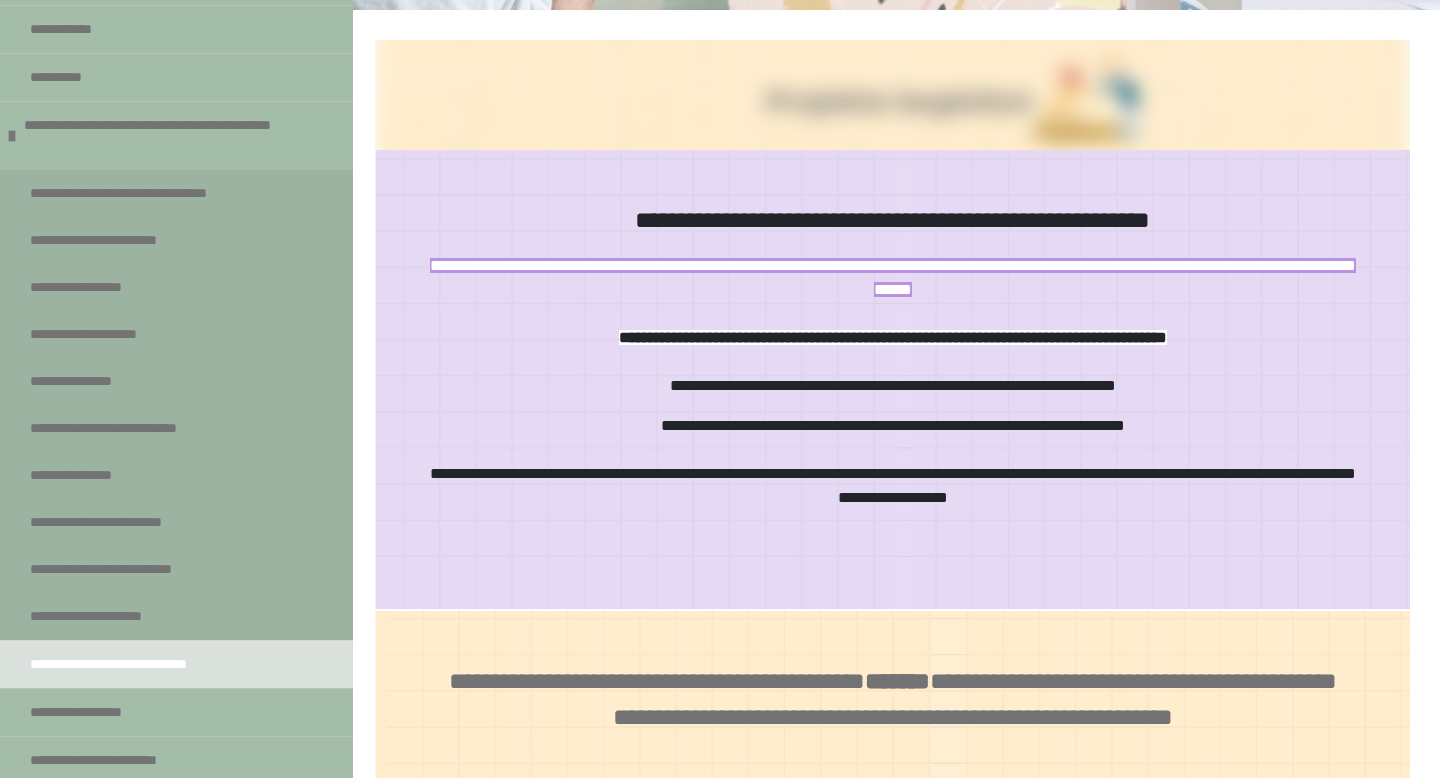 scroll, scrollTop: 361, scrollLeft: 0, axis: vertical 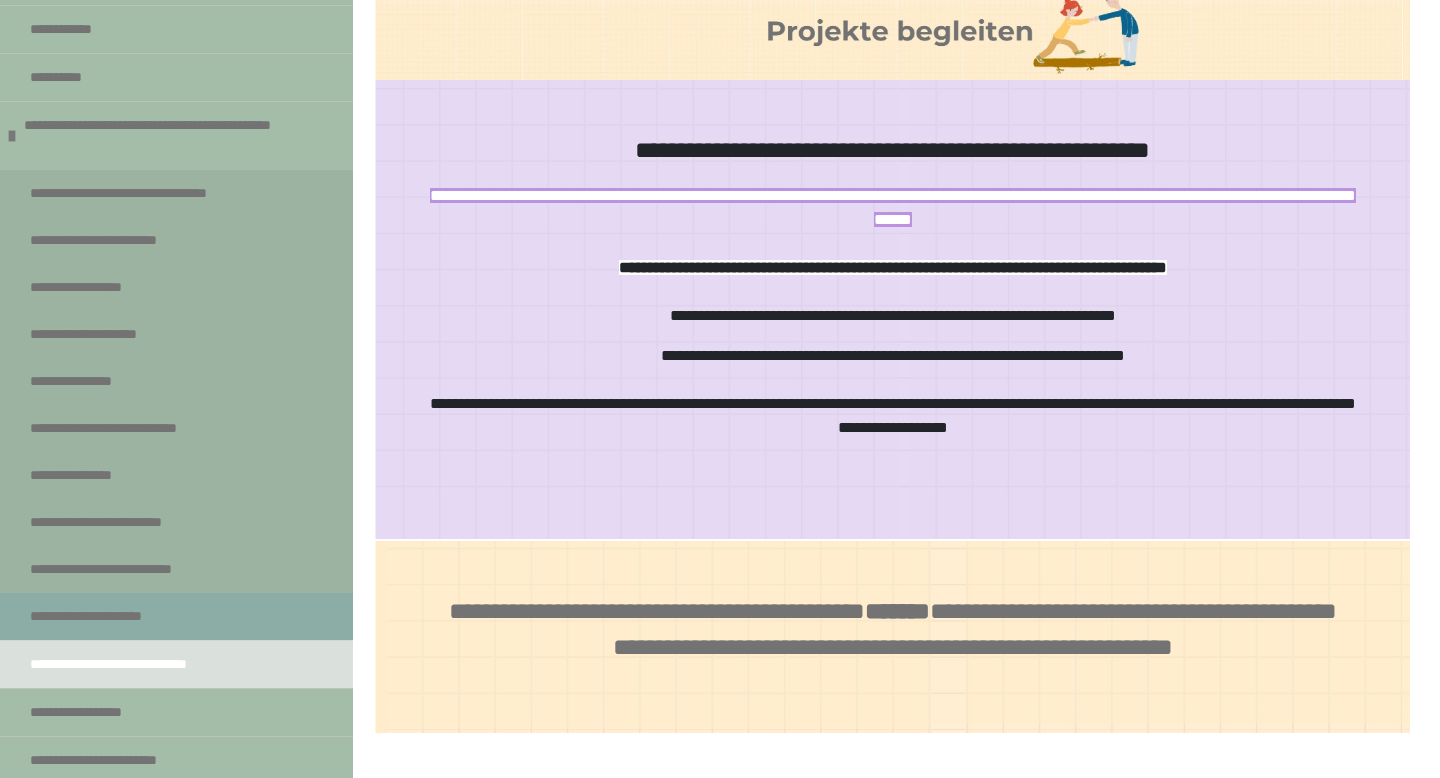 click on "**********" at bounding box center [106, 616] 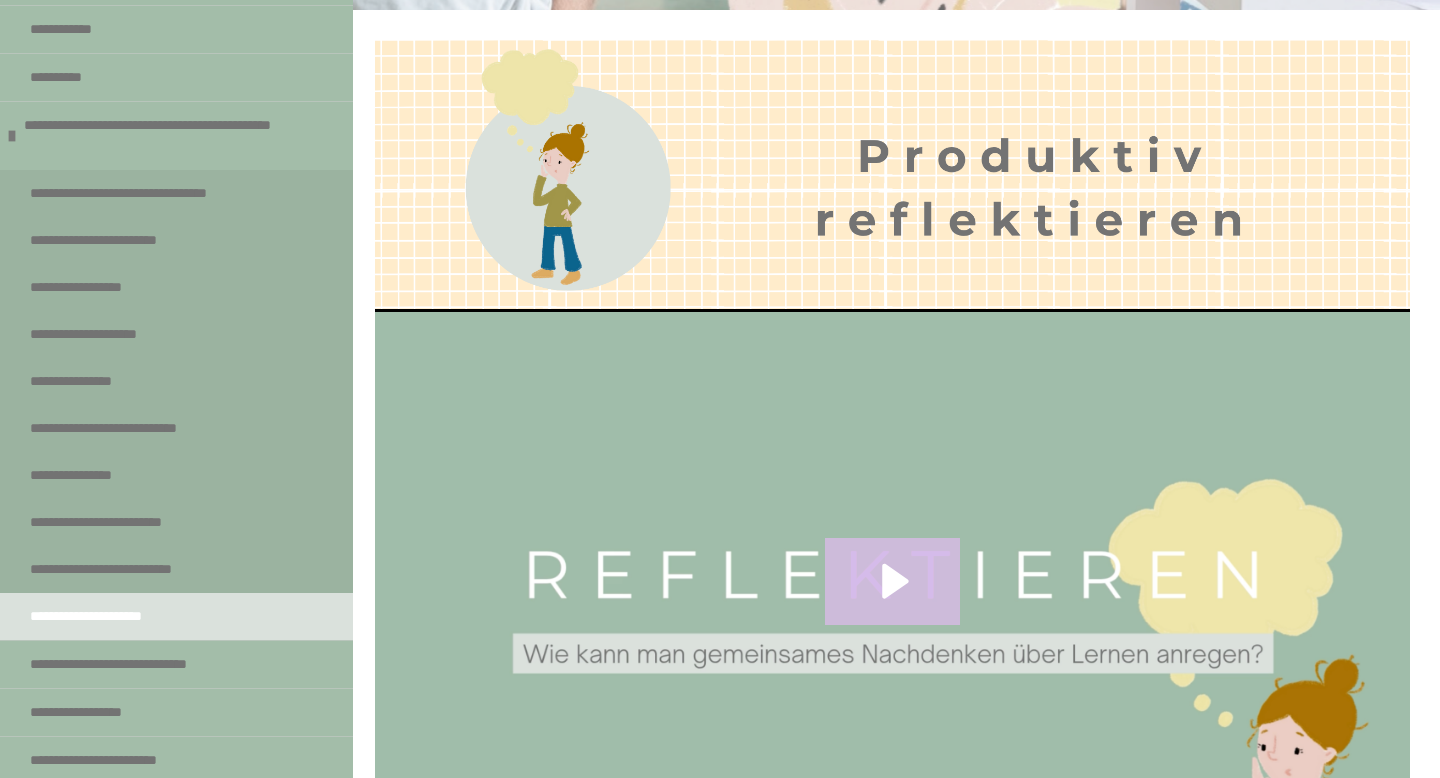 click 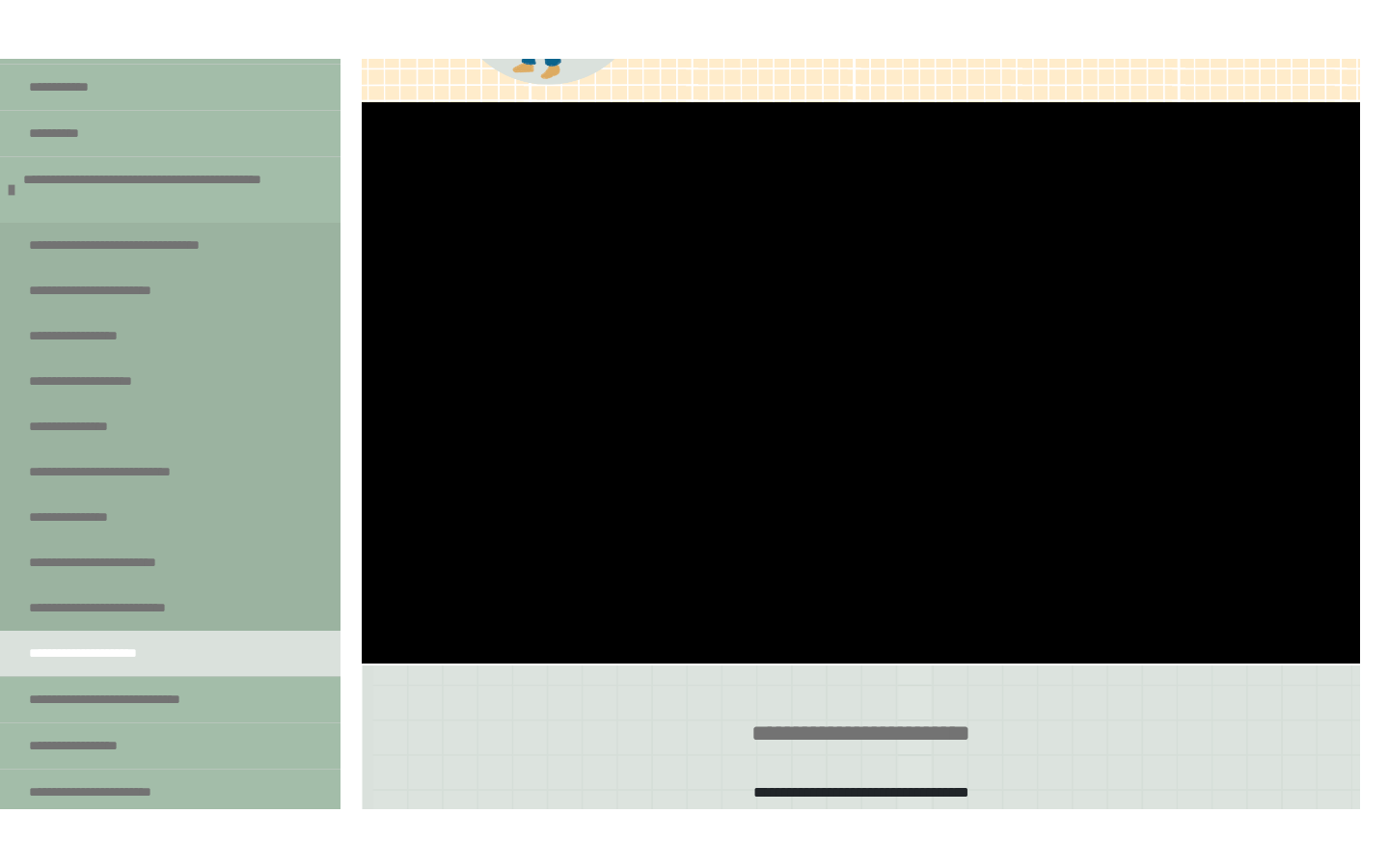 scroll, scrollTop: 518, scrollLeft: 0, axis: vertical 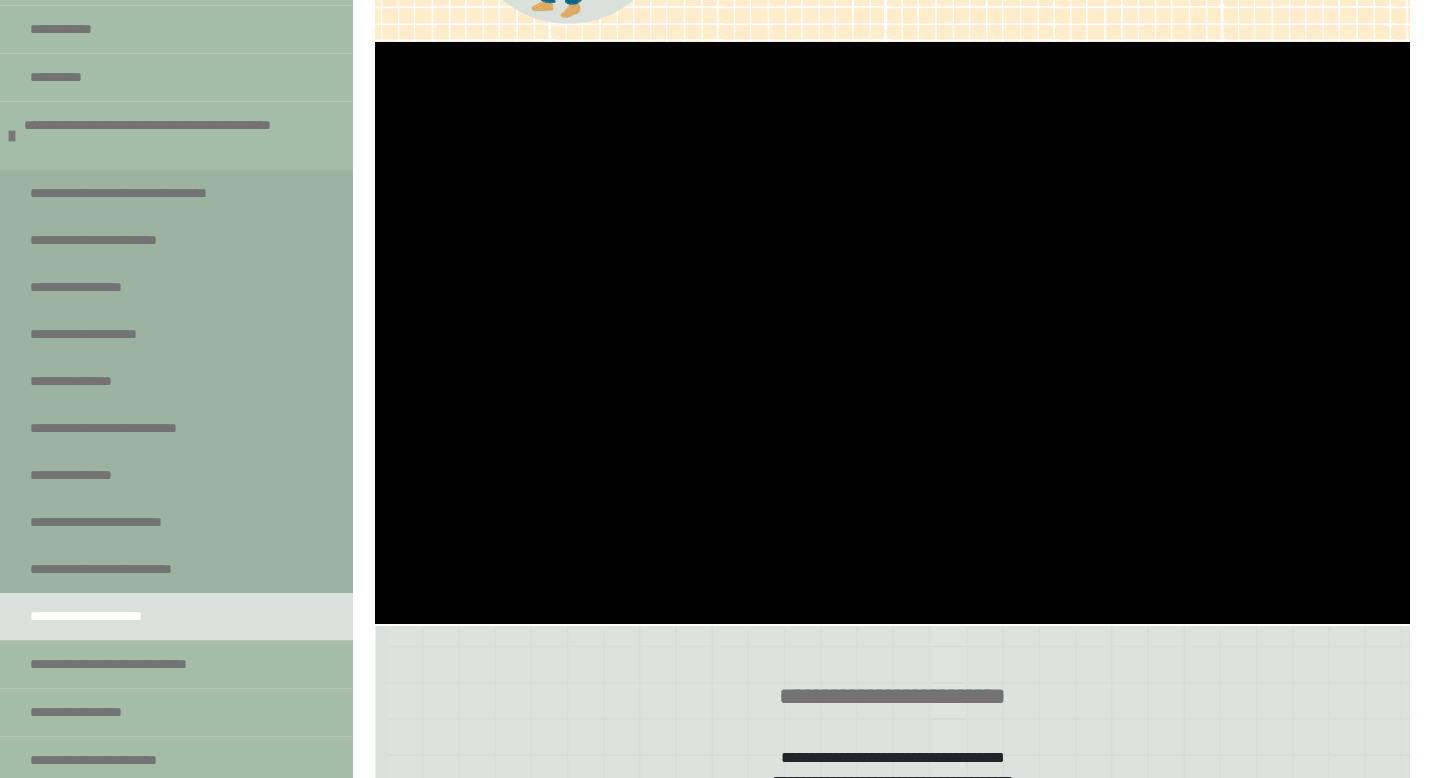 type 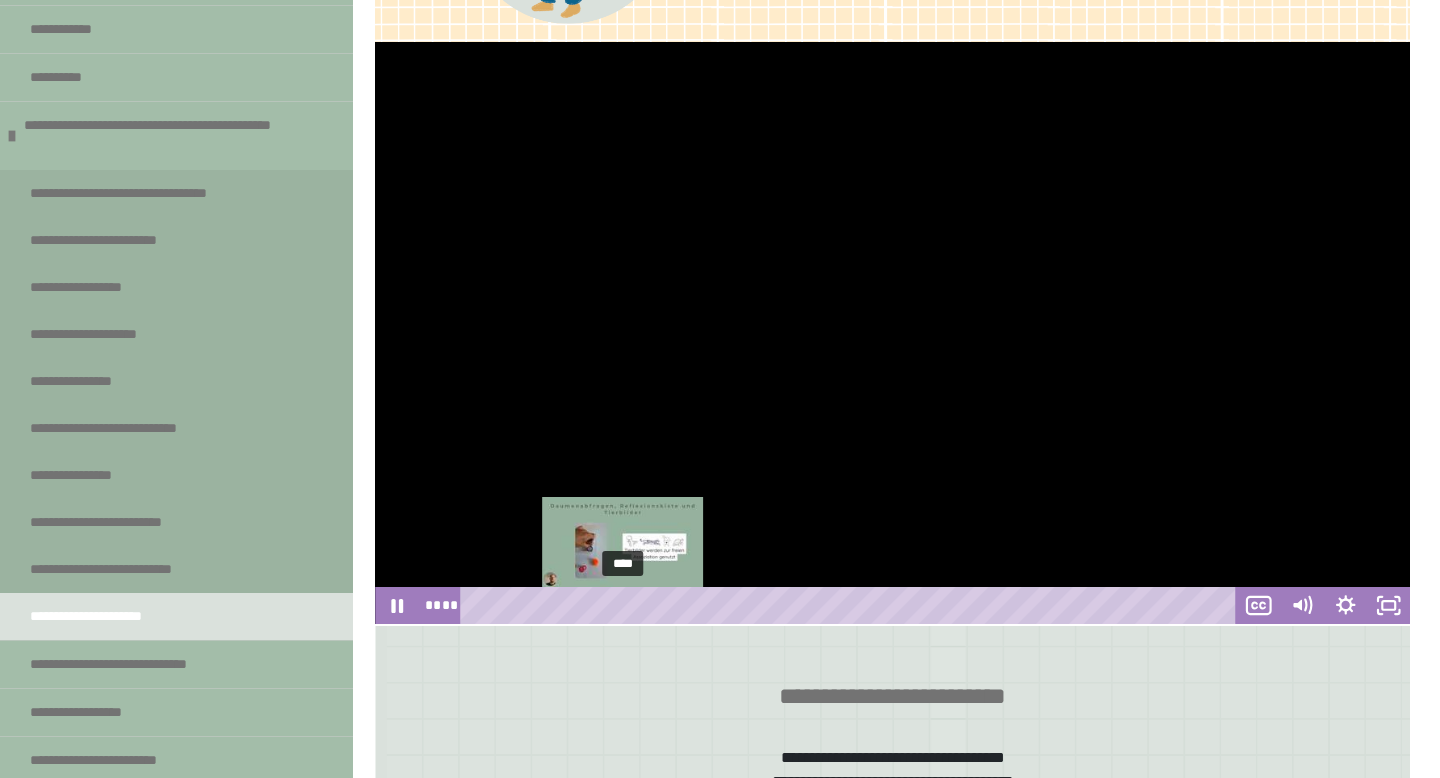 click on "****" at bounding box center (851, 605) 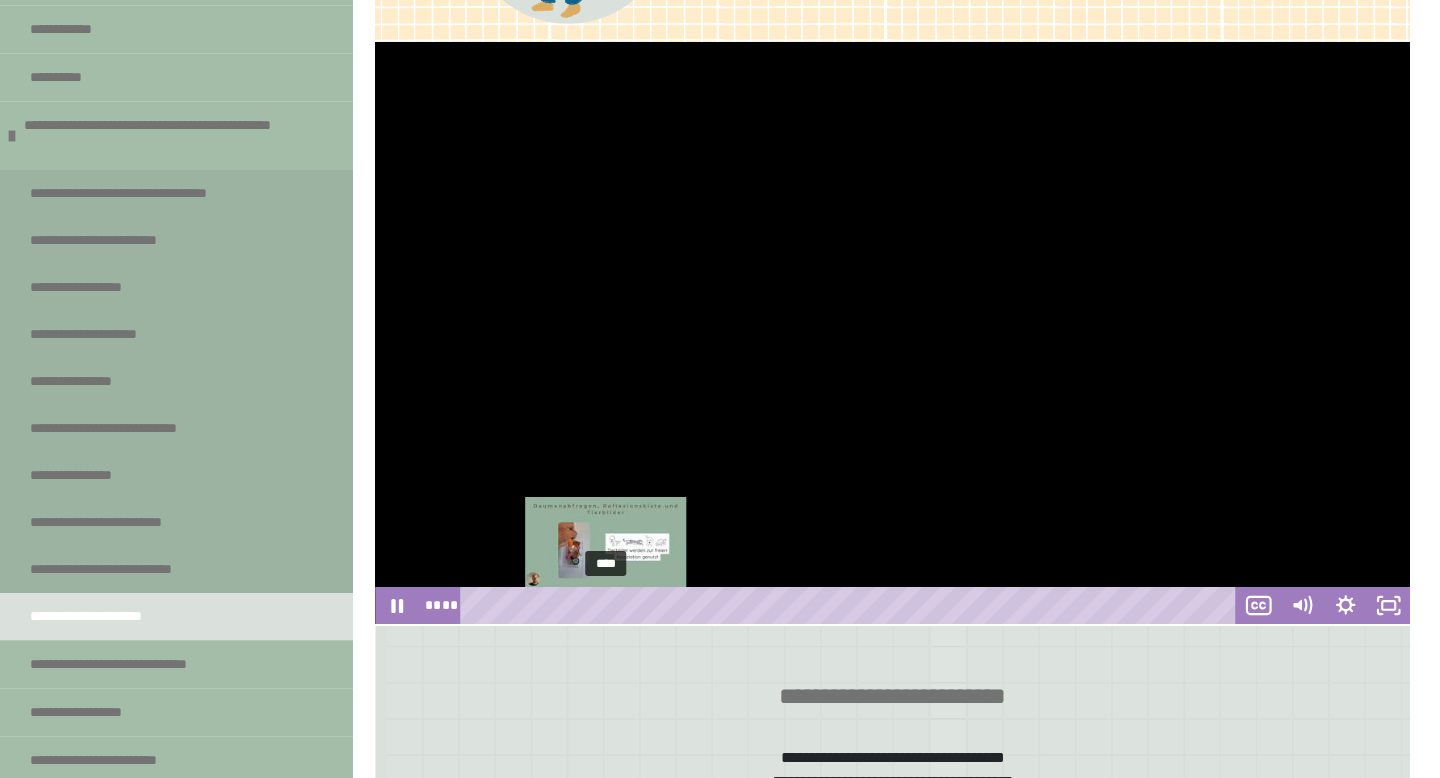 click on "****" at bounding box center (851, 605) 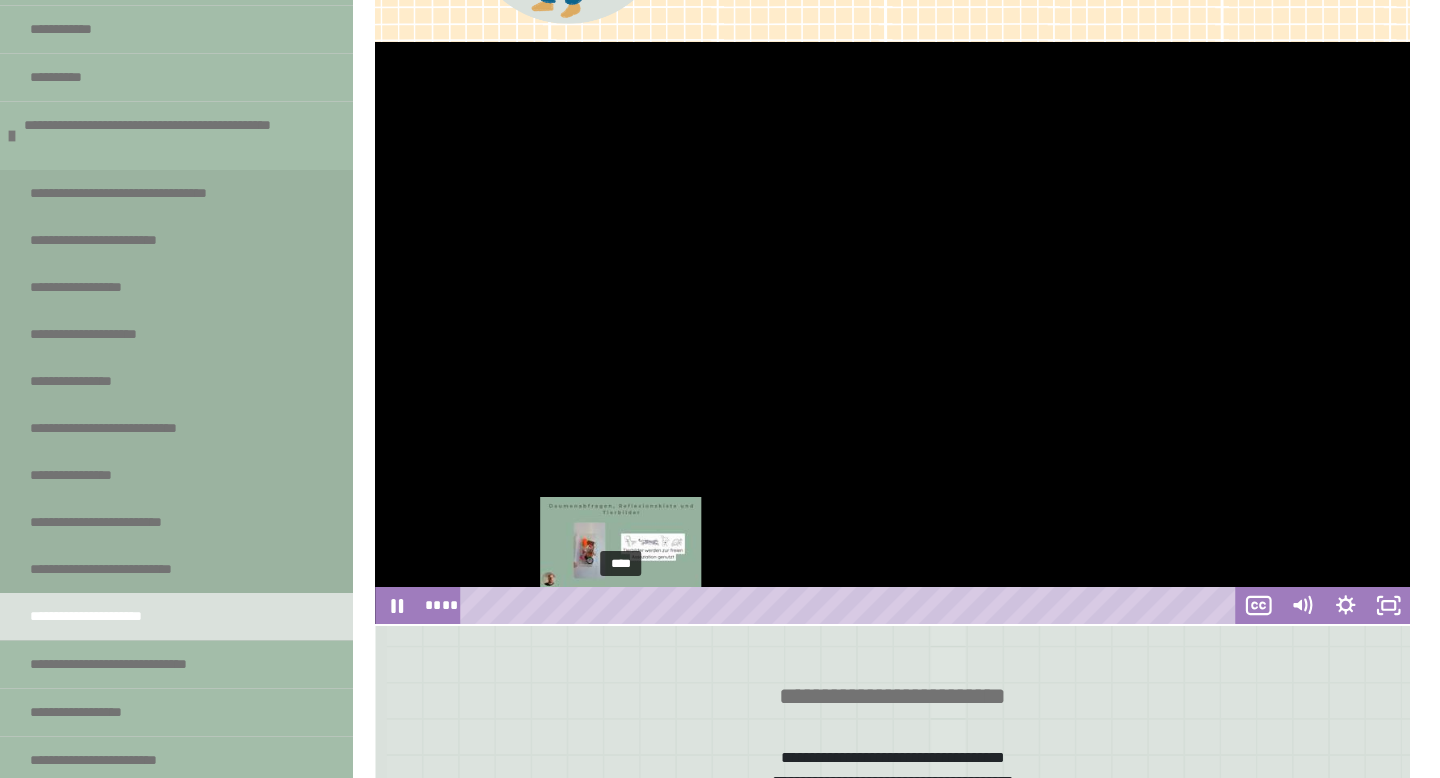 click on "****" at bounding box center [851, 605] 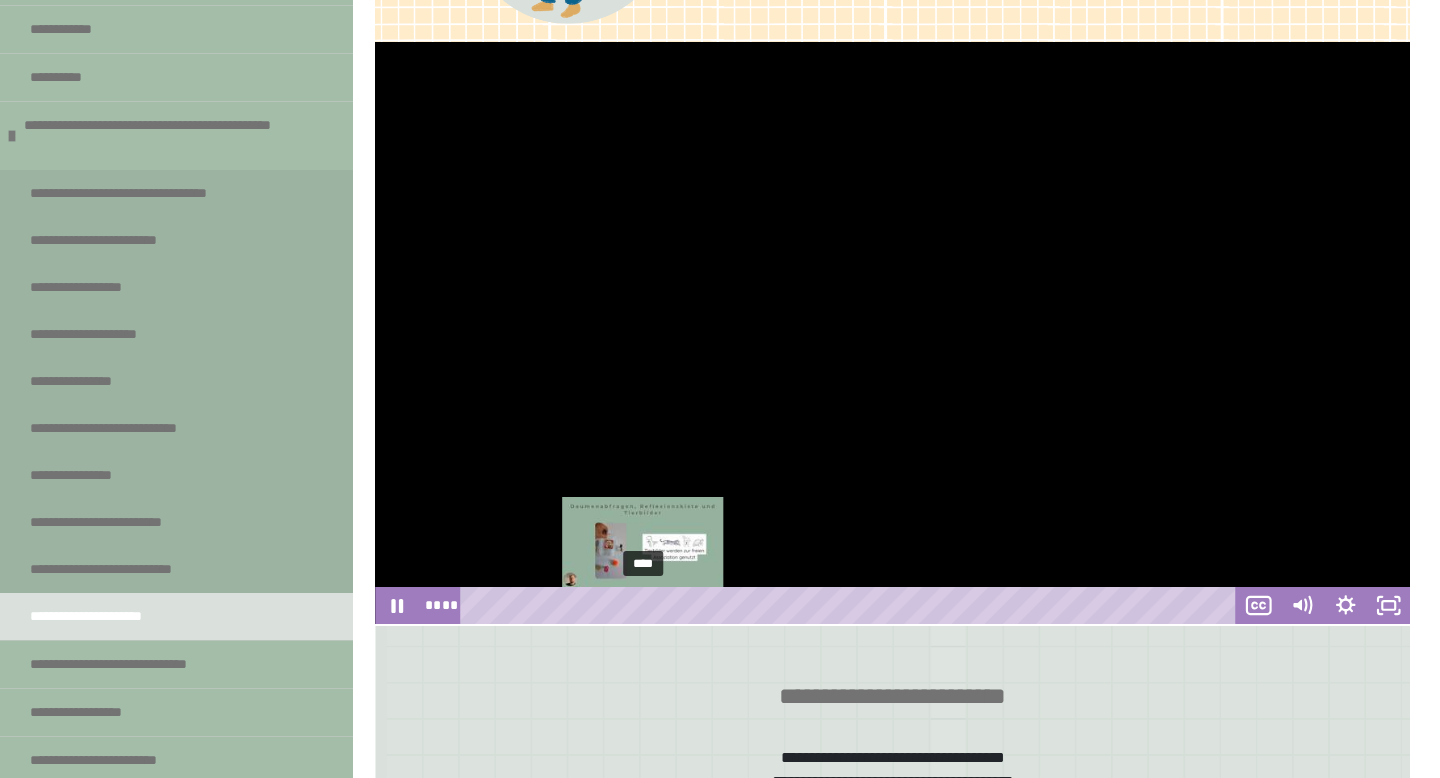 click on "****" at bounding box center [851, 605] 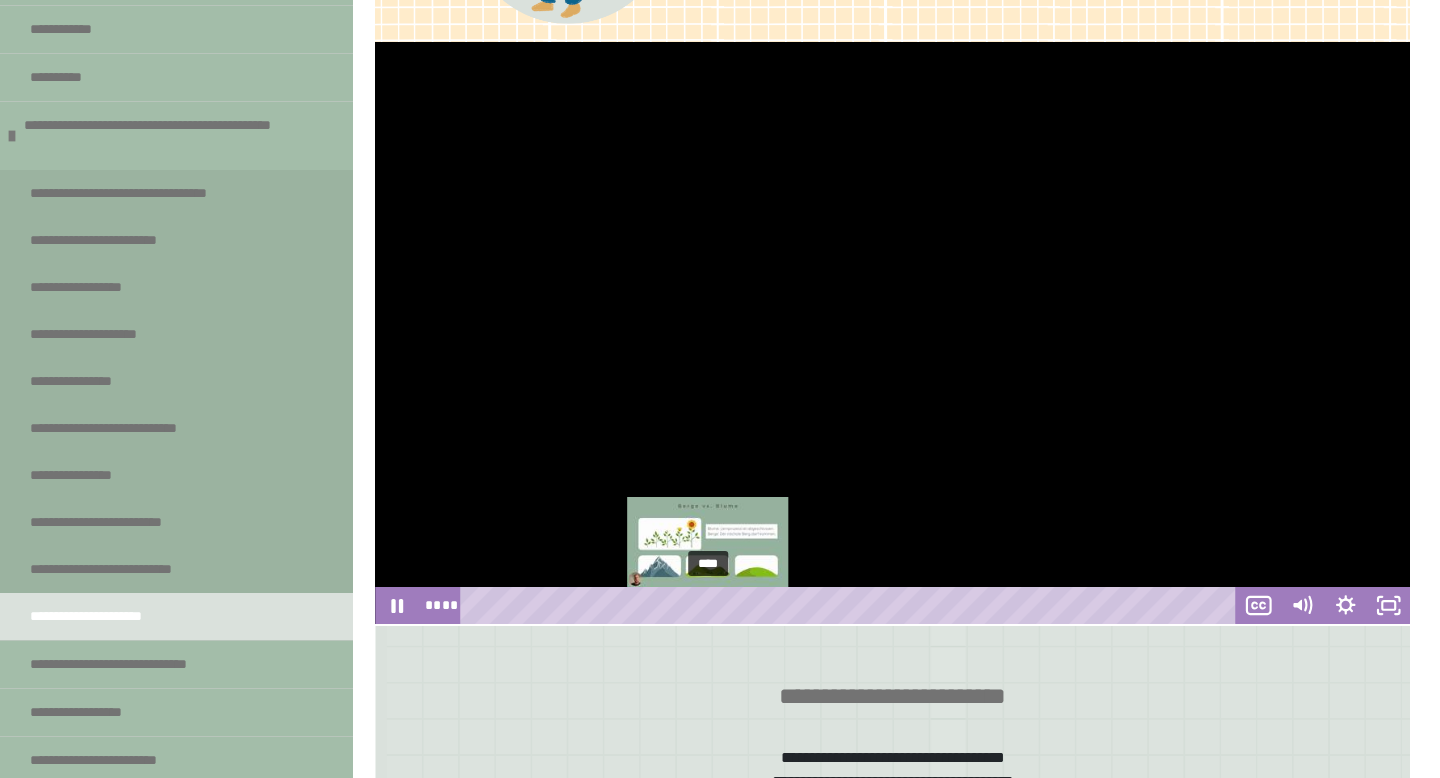 click on "****" at bounding box center (851, 605) 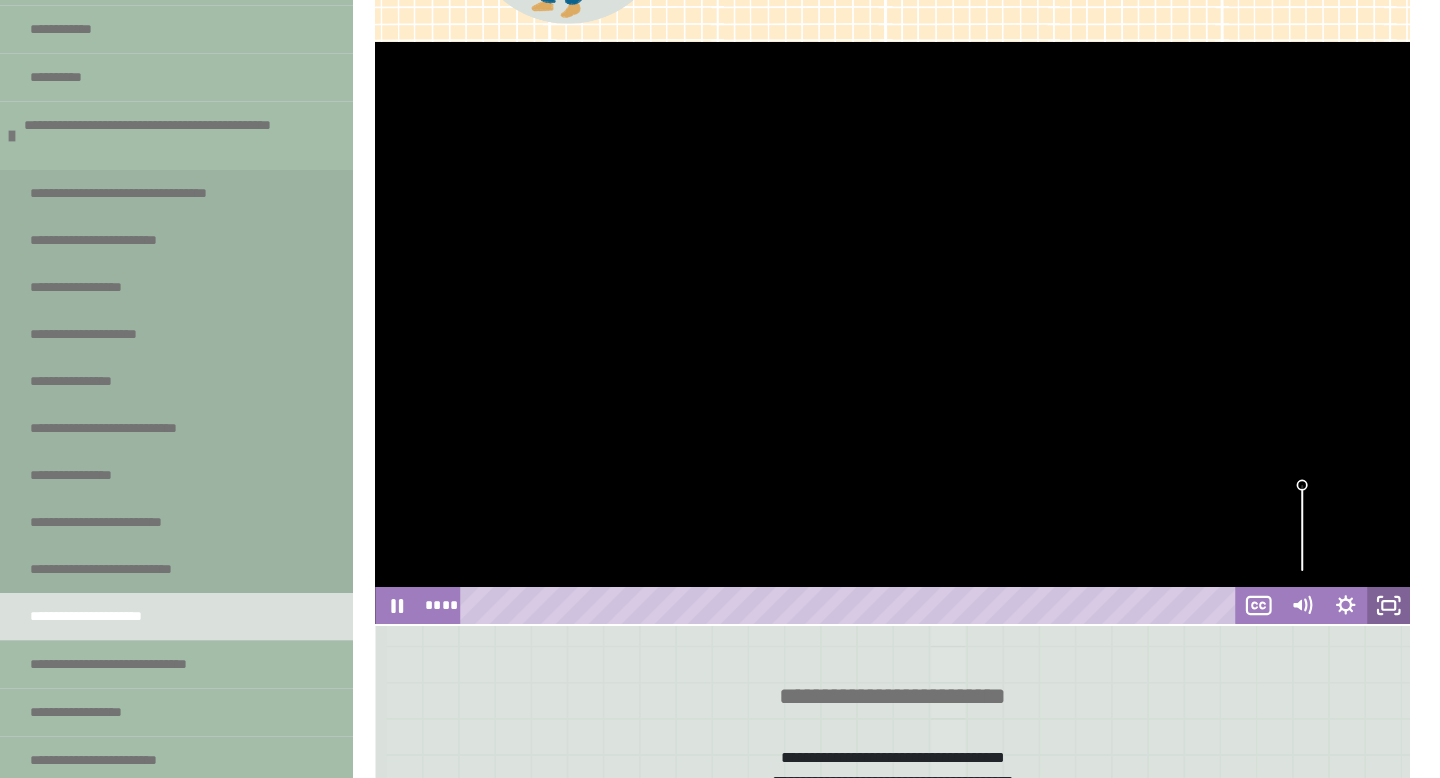 click 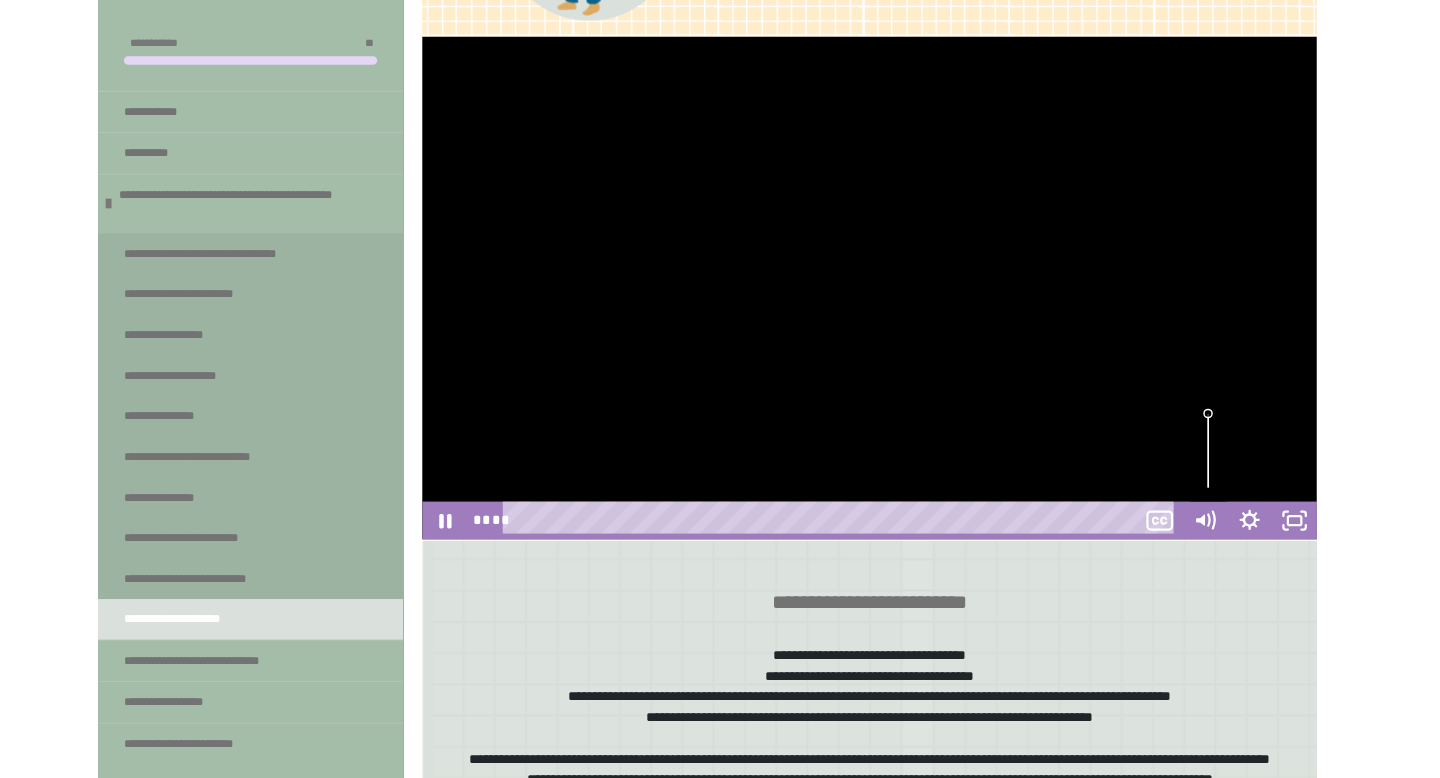 scroll, scrollTop: 0, scrollLeft: 0, axis: both 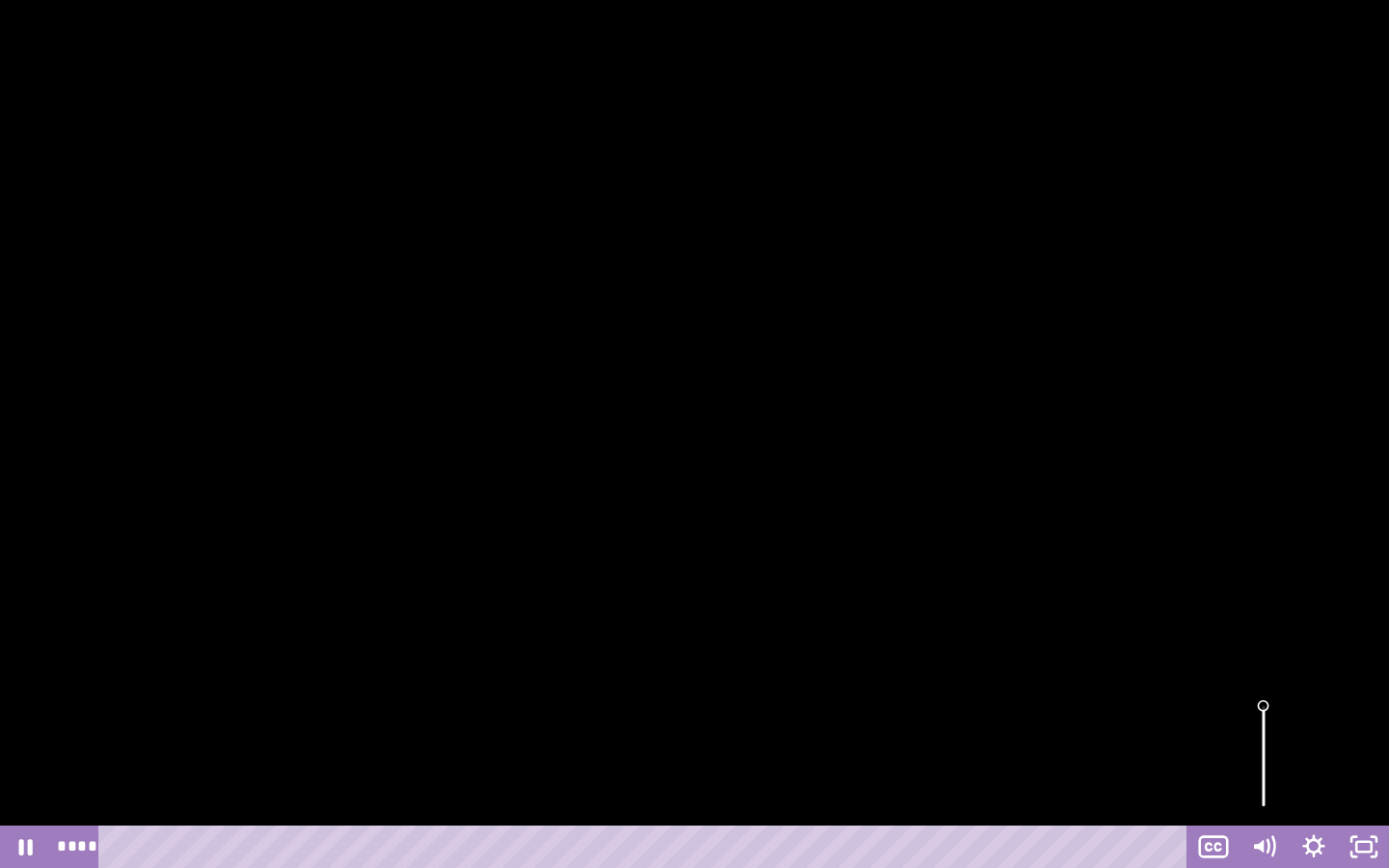 click at bounding box center [1264, 756] 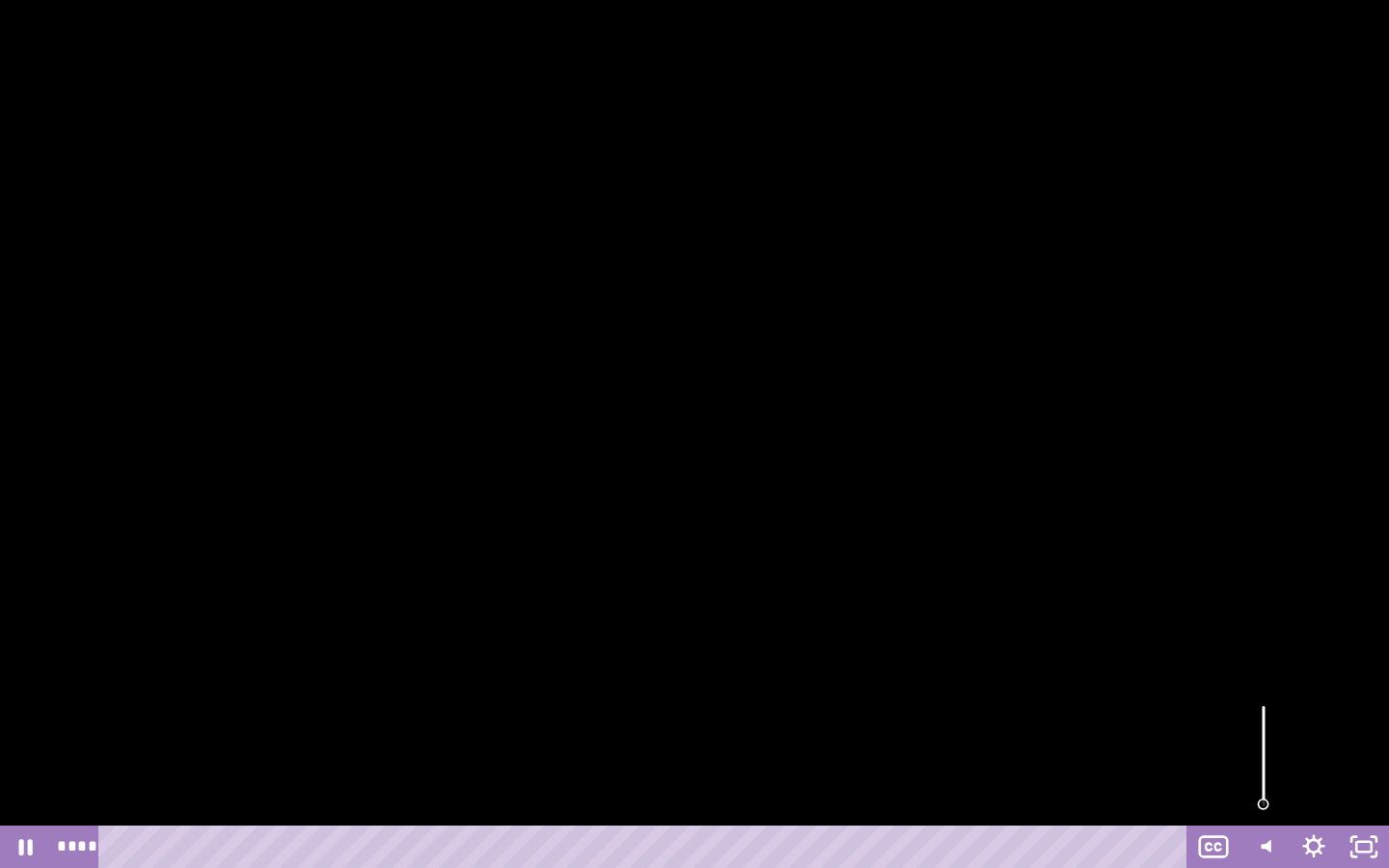 click at bounding box center [1264, 756] 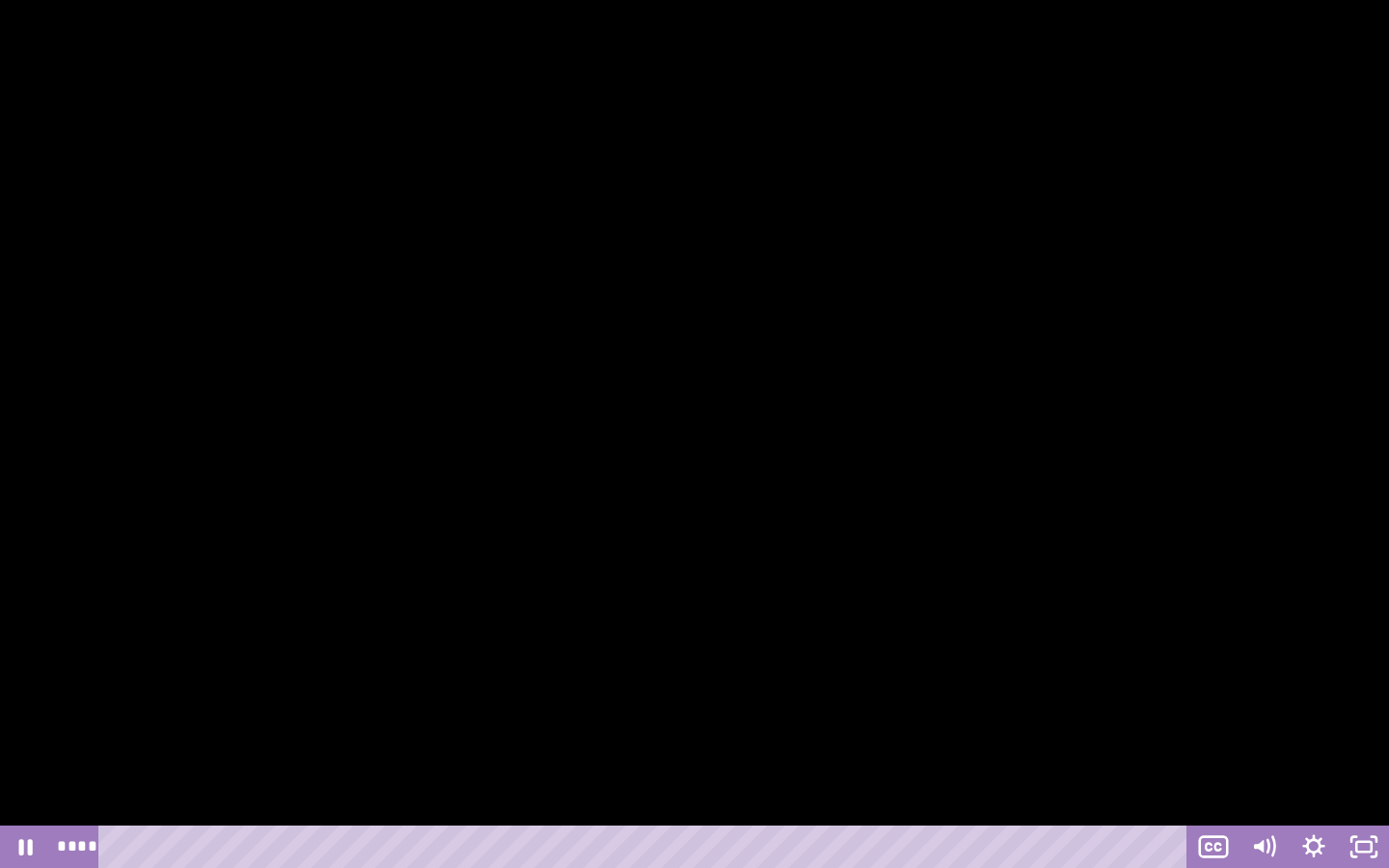 type 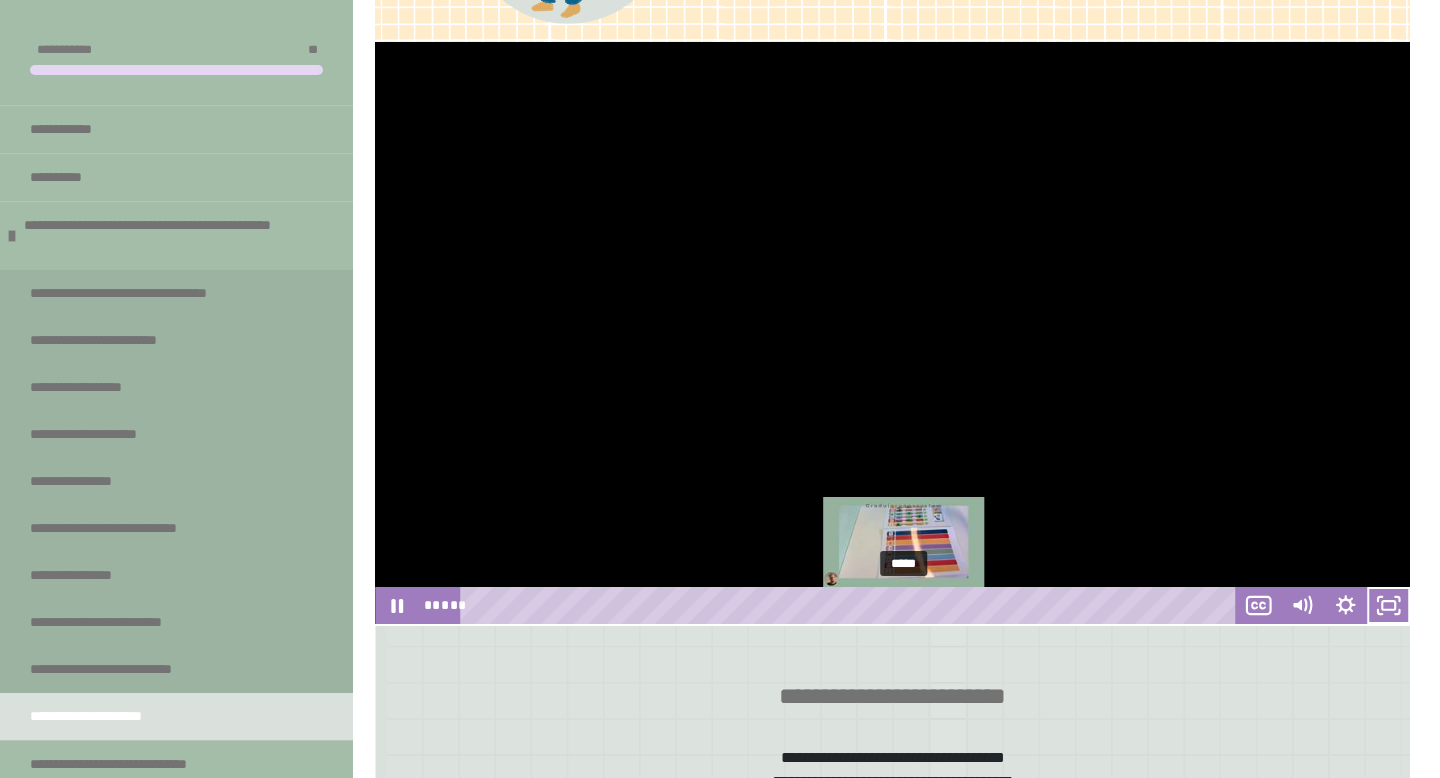click on "*****" at bounding box center (851, 605) 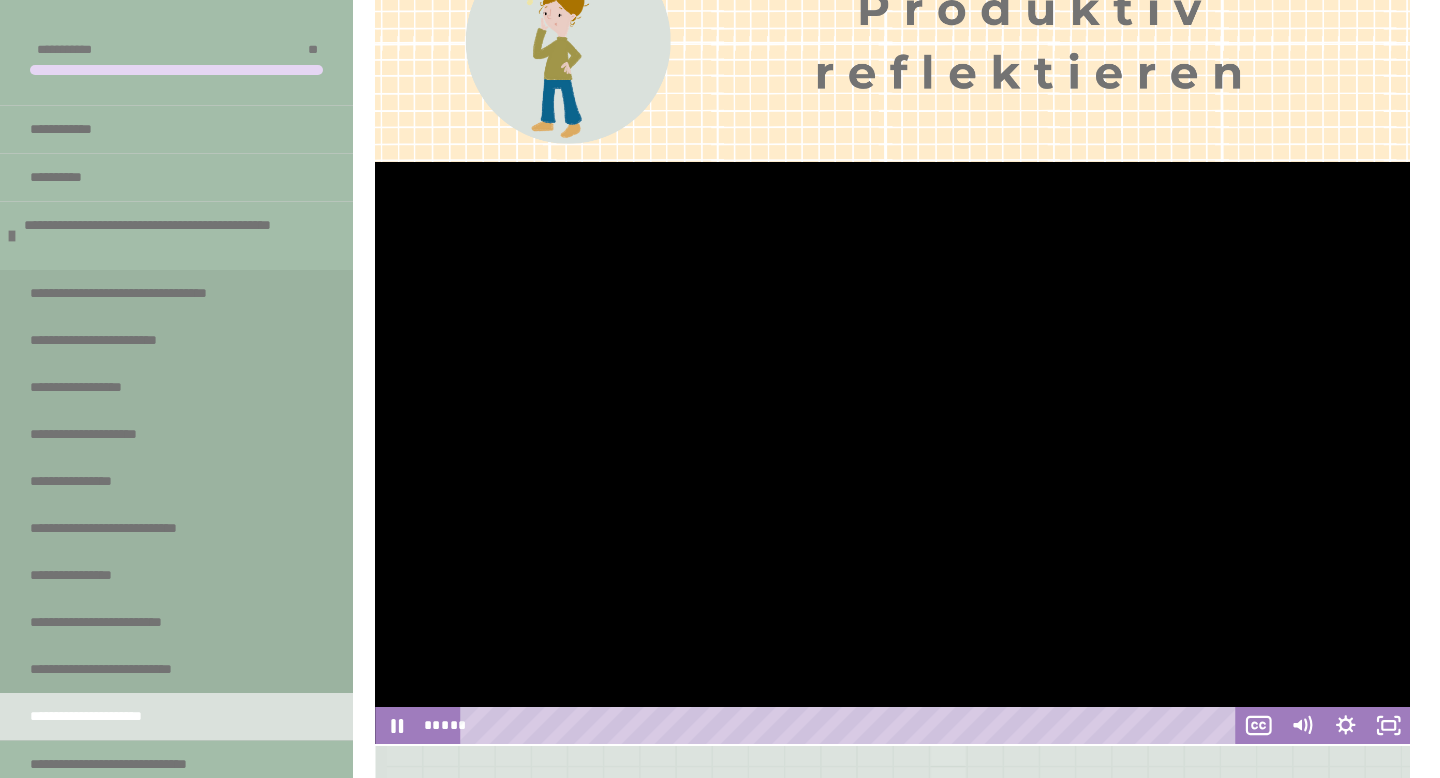 scroll, scrollTop: 424, scrollLeft: 0, axis: vertical 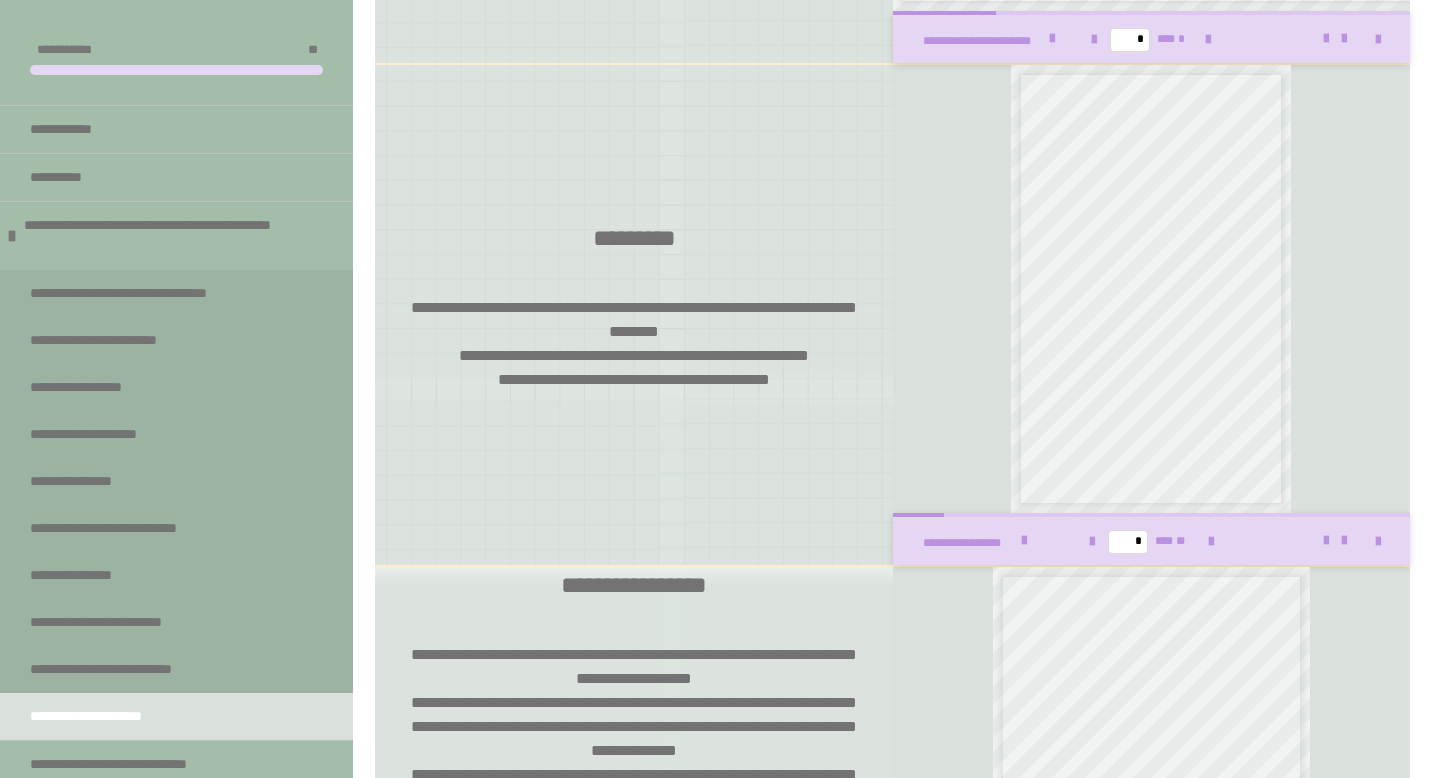 click on "**********" at bounding box center (634, 355) 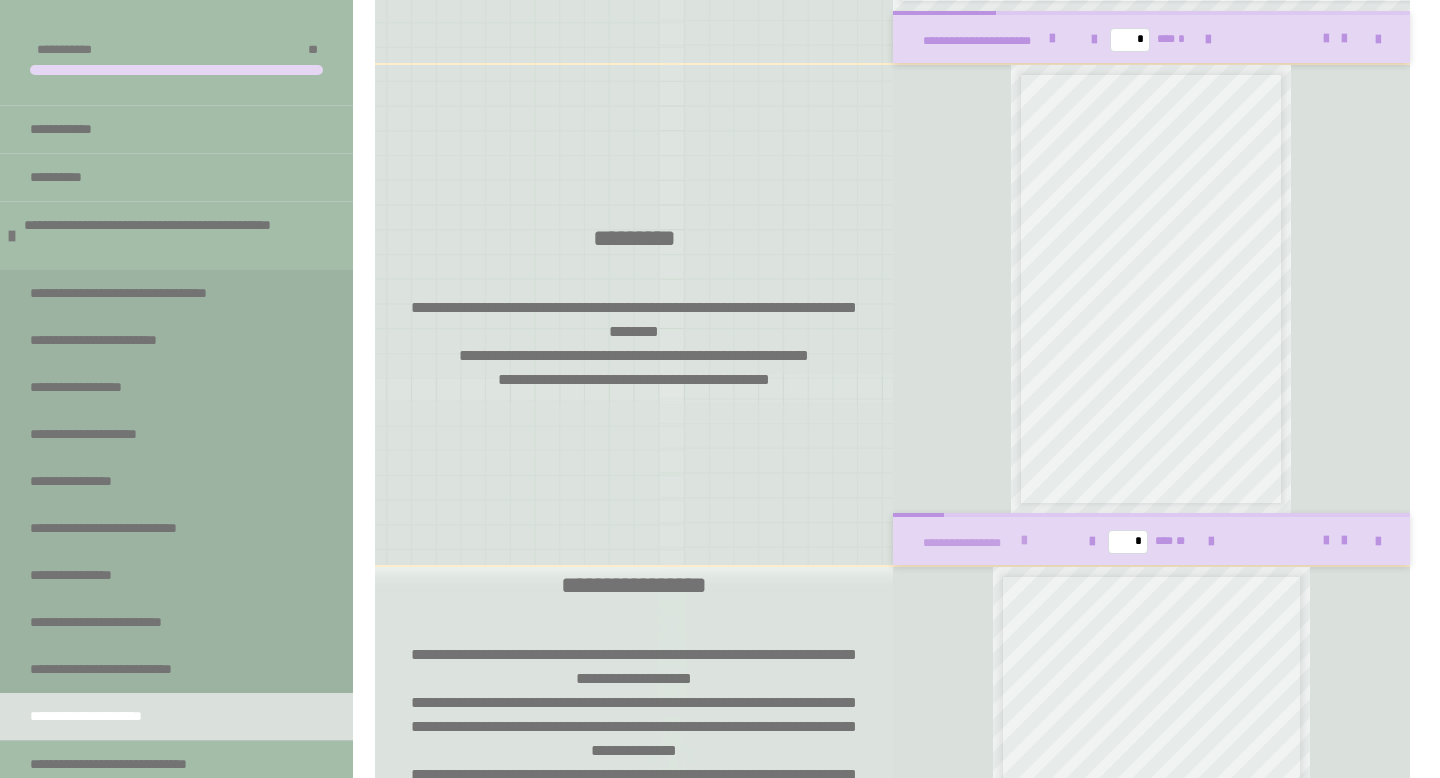 click at bounding box center [1024, 541] 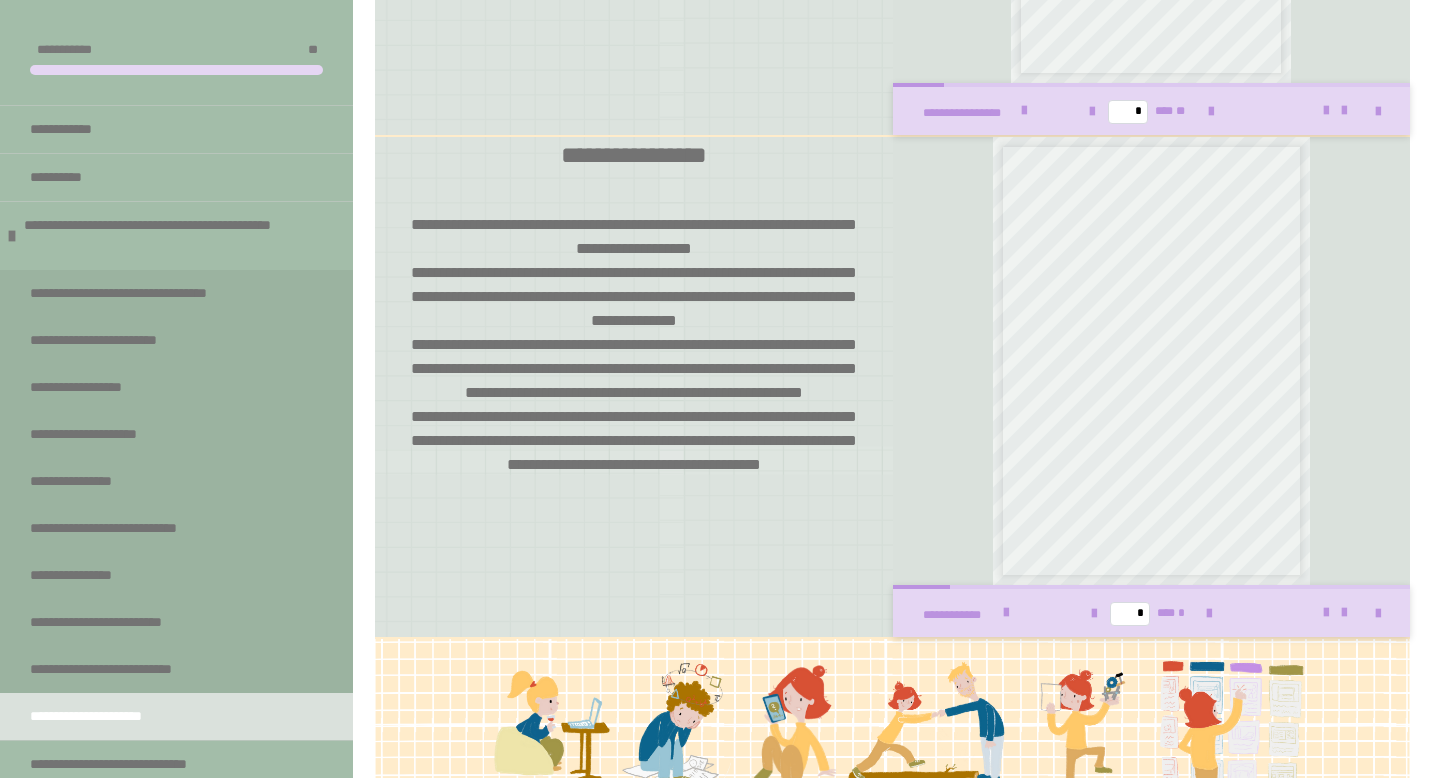 scroll, scrollTop: 3041, scrollLeft: 0, axis: vertical 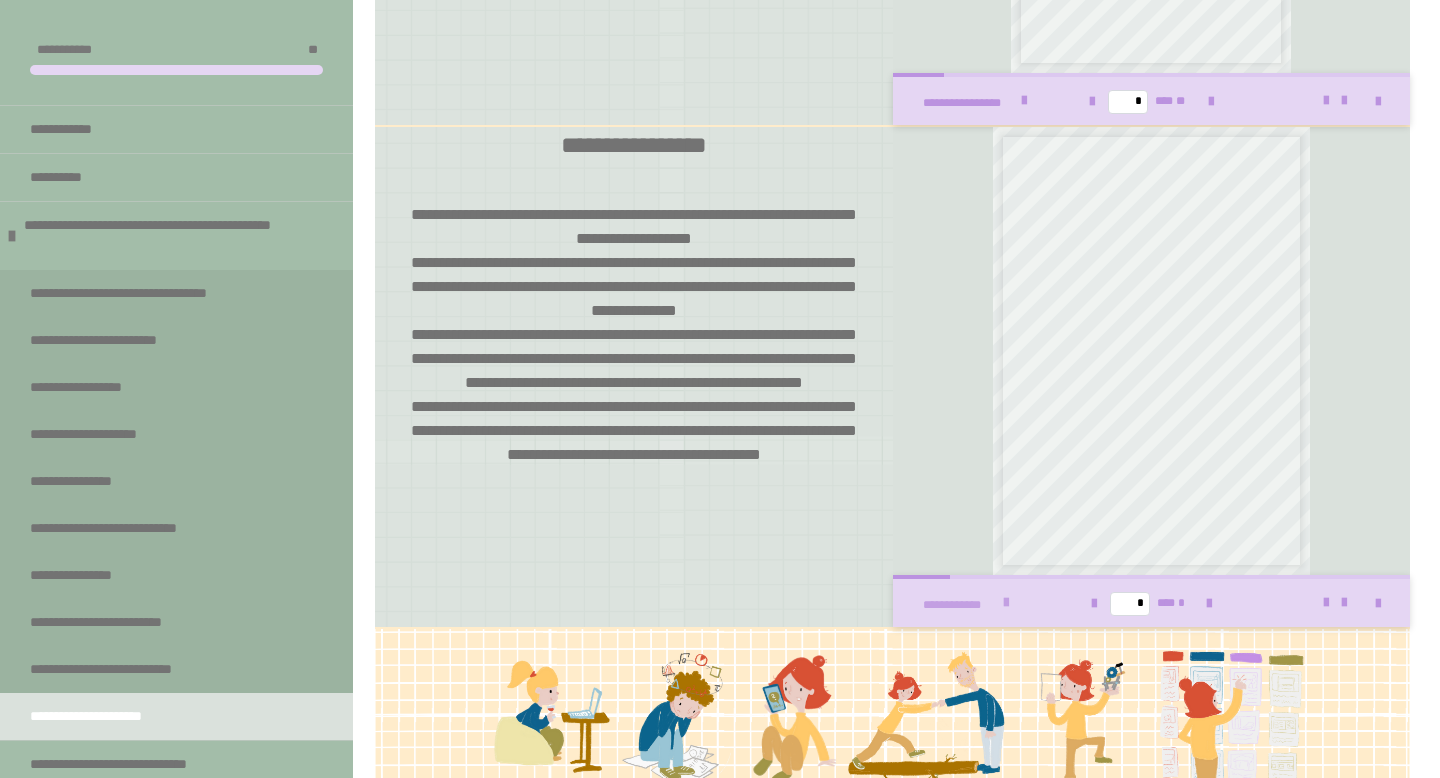 click at bounding box center [1006, 603] 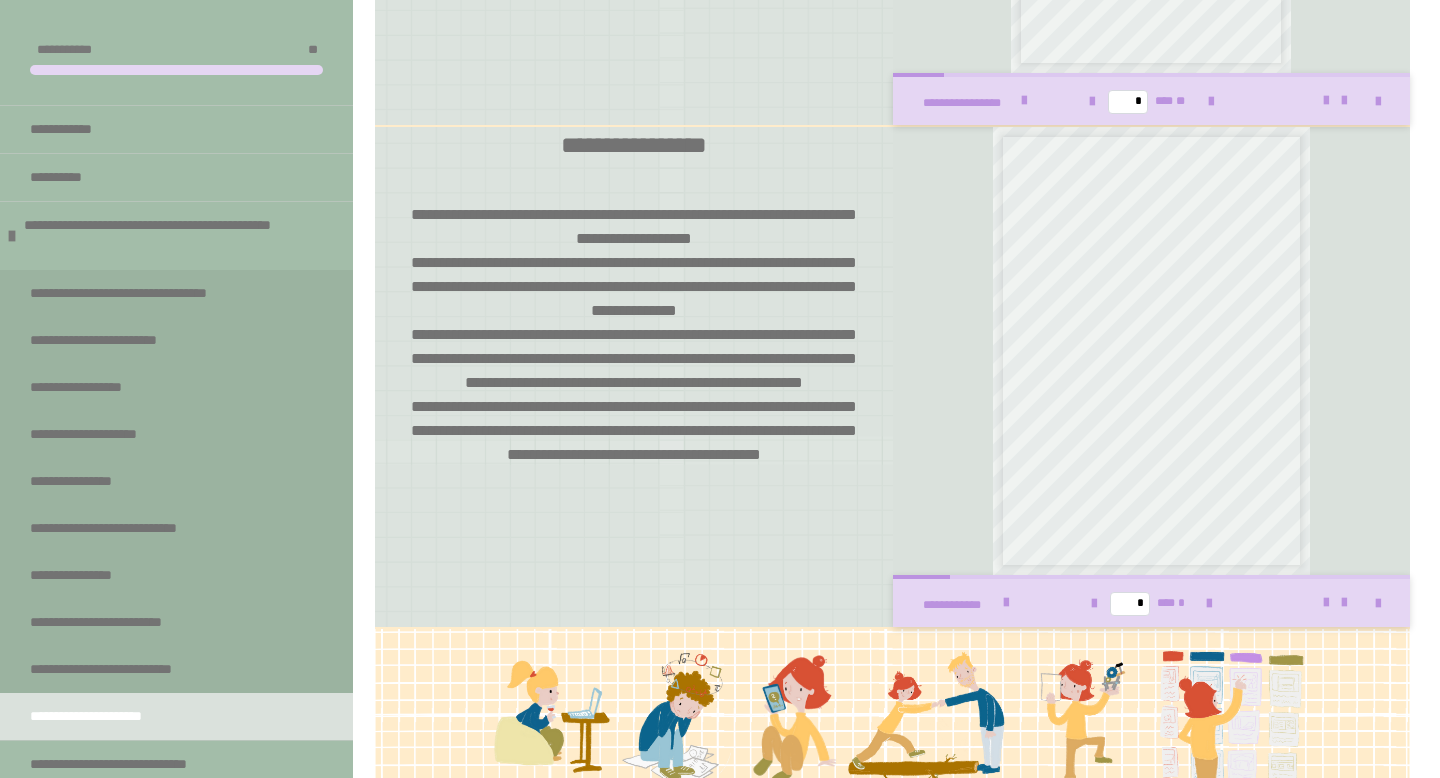 scroll, scrollTop: 3165, scrollLeft: 0, axis: vertical 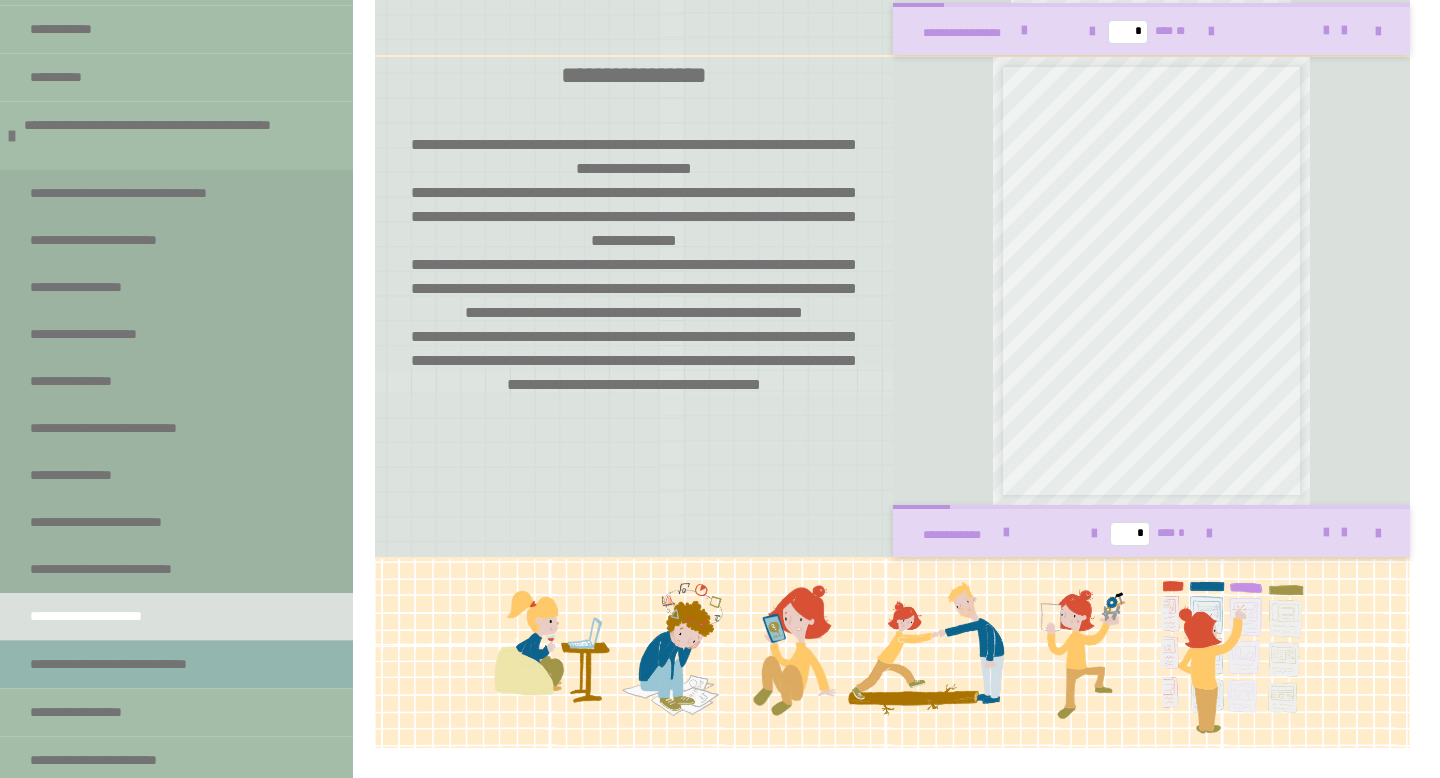 click on "**********" at bounding box center [137, 664] 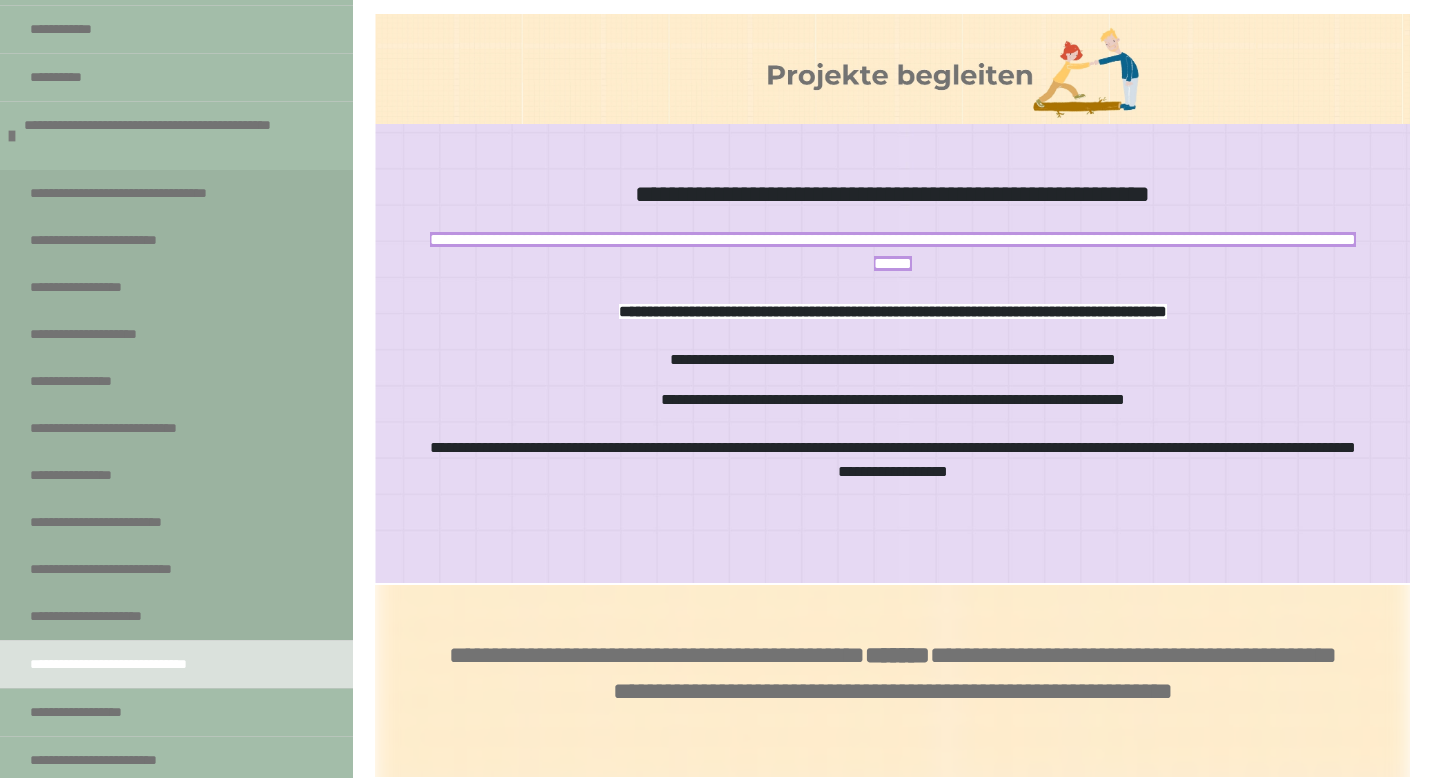 scroll, scrollTop: 361, scrollLeft: 0, axis: vertical 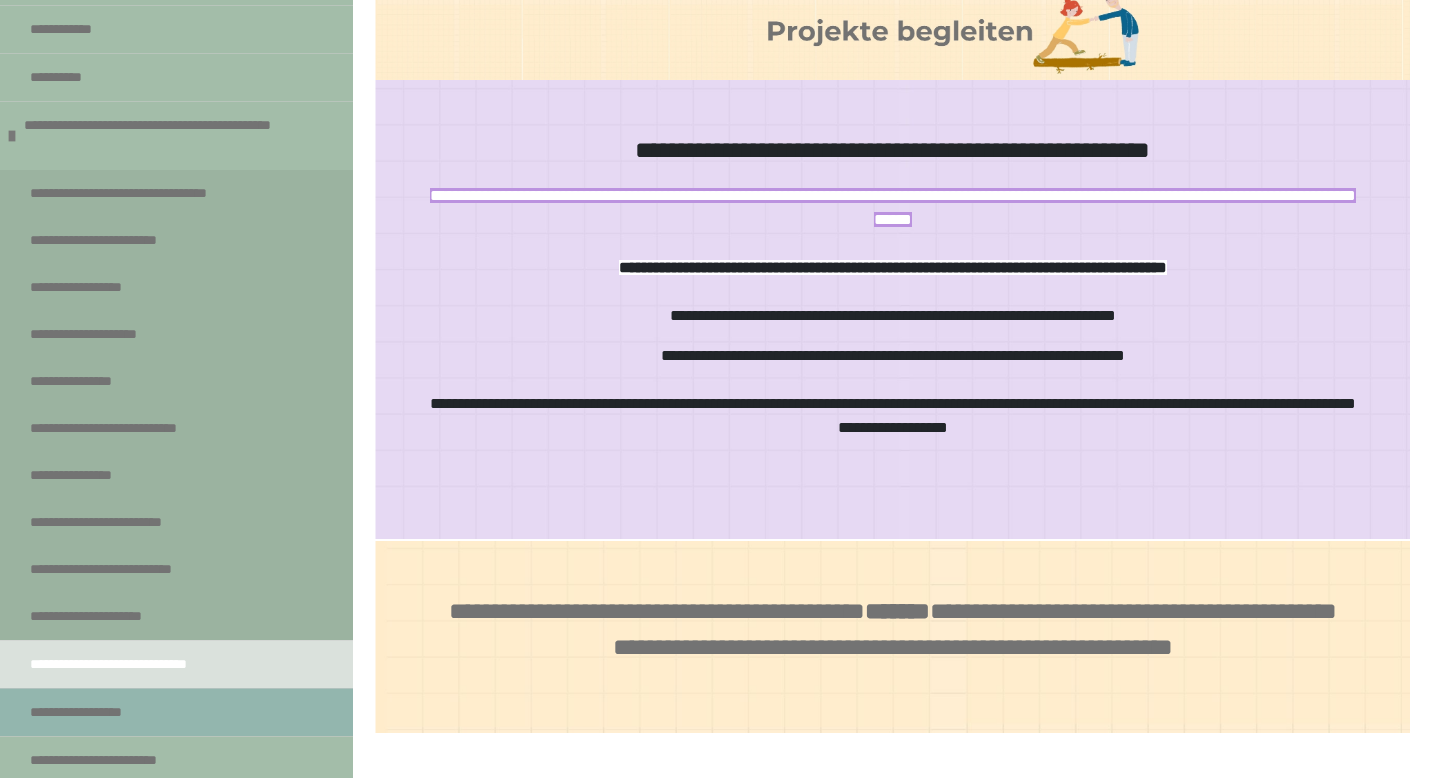 click on "**********" at bounding box center (109, 712) 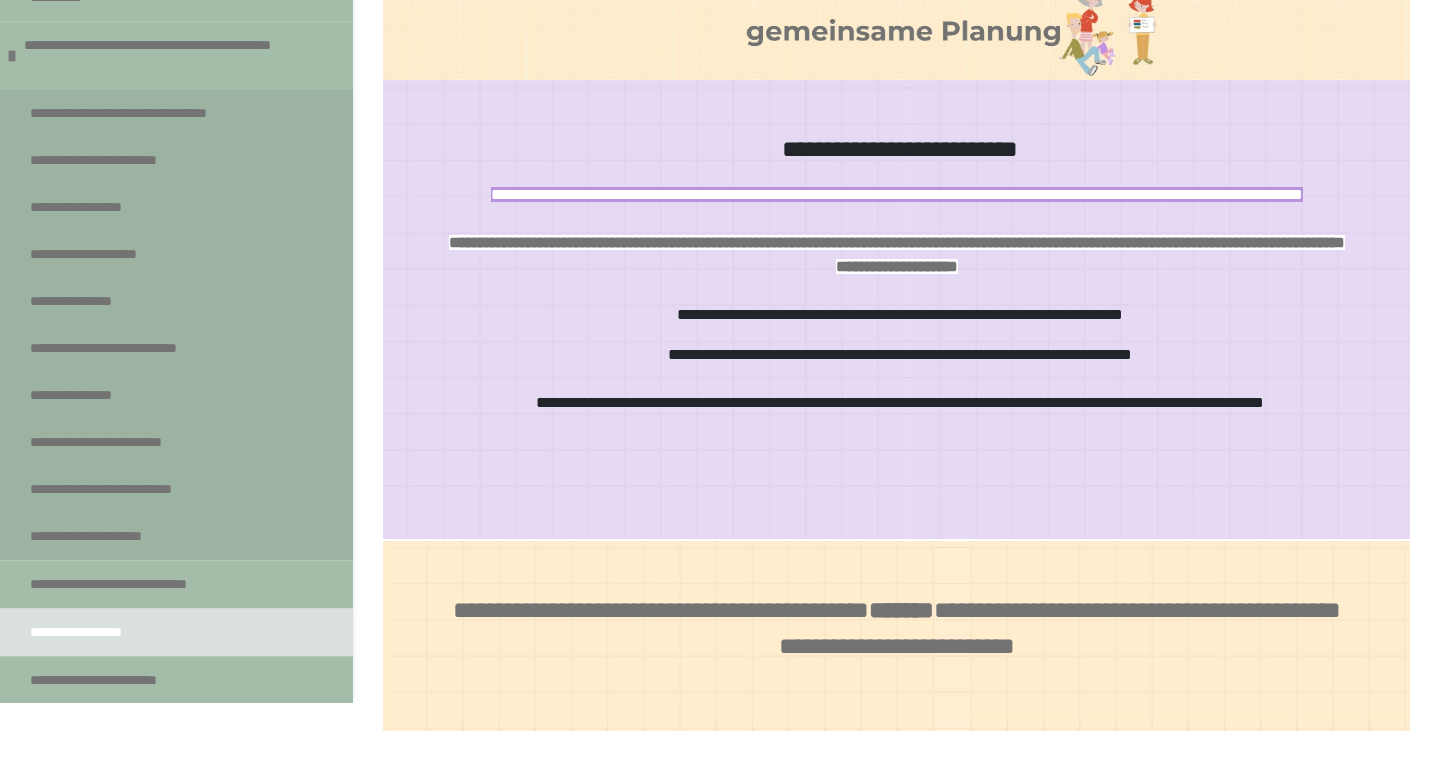 scroll, scrollTop: 0, scrollLeft: 0, axis: both 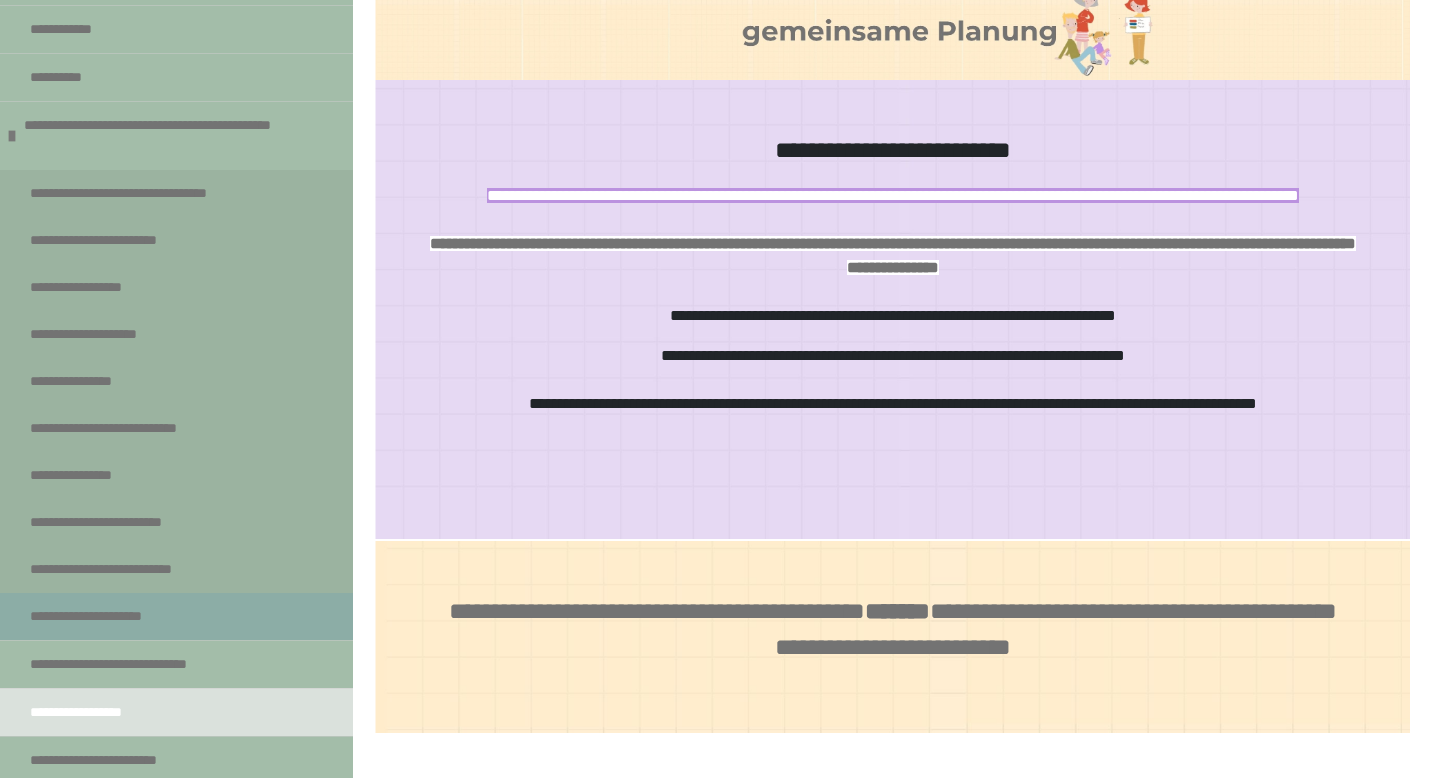 click on "**********" at bounding box center [106, 616] 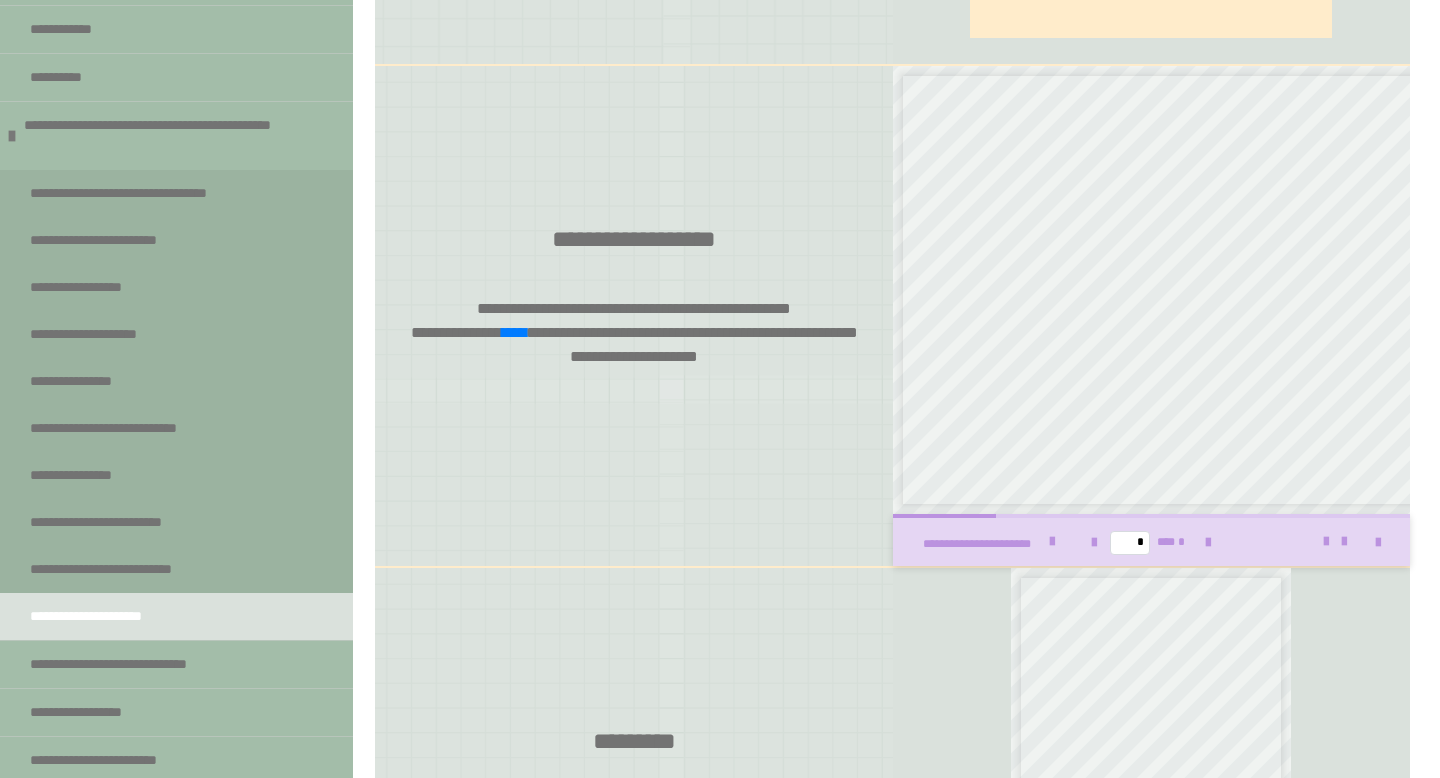scroll, scrollTop: 2095, scrollLeft: 0, axis: vertical 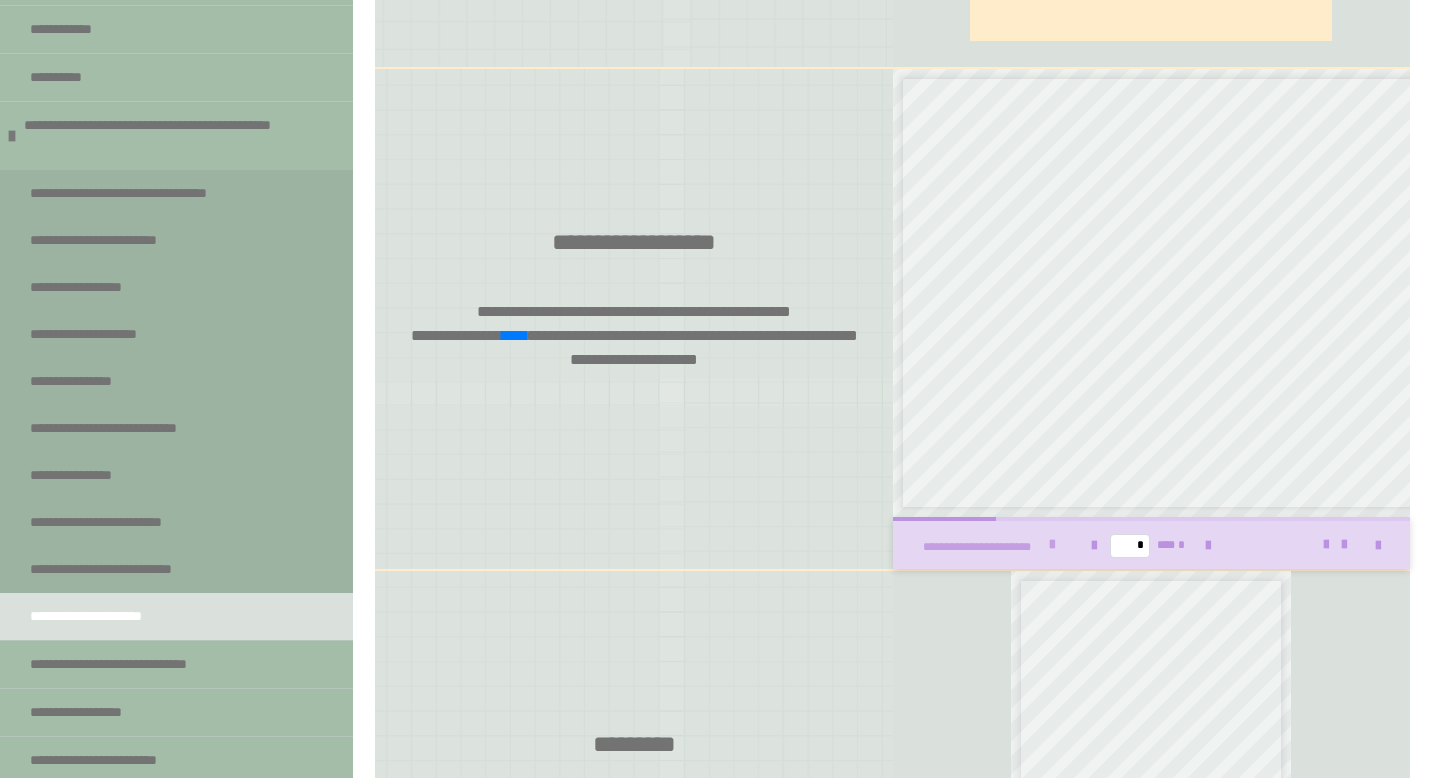 click at bounding box center (1052, 545) 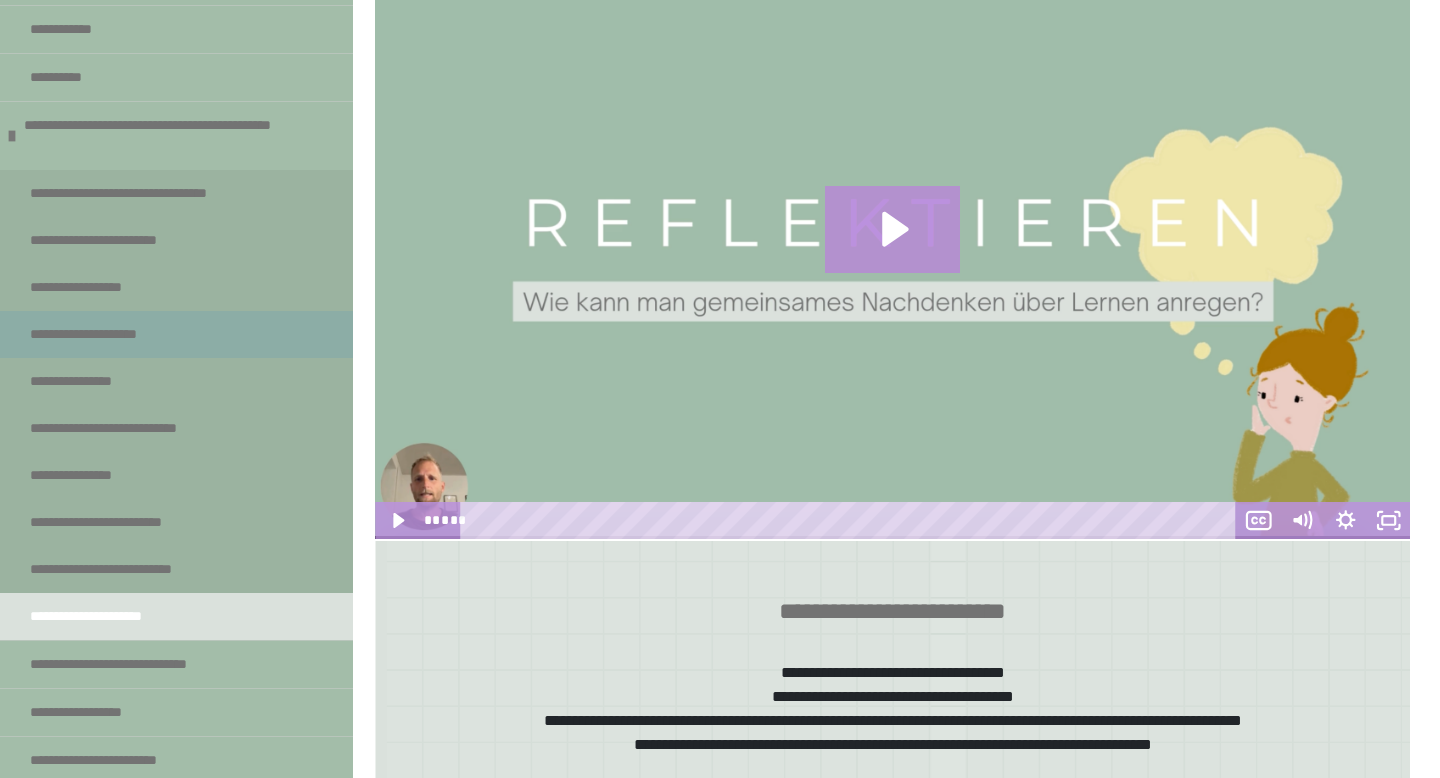 scroll, scrollTop: 575, scrollLeft: 0, axis: vertical 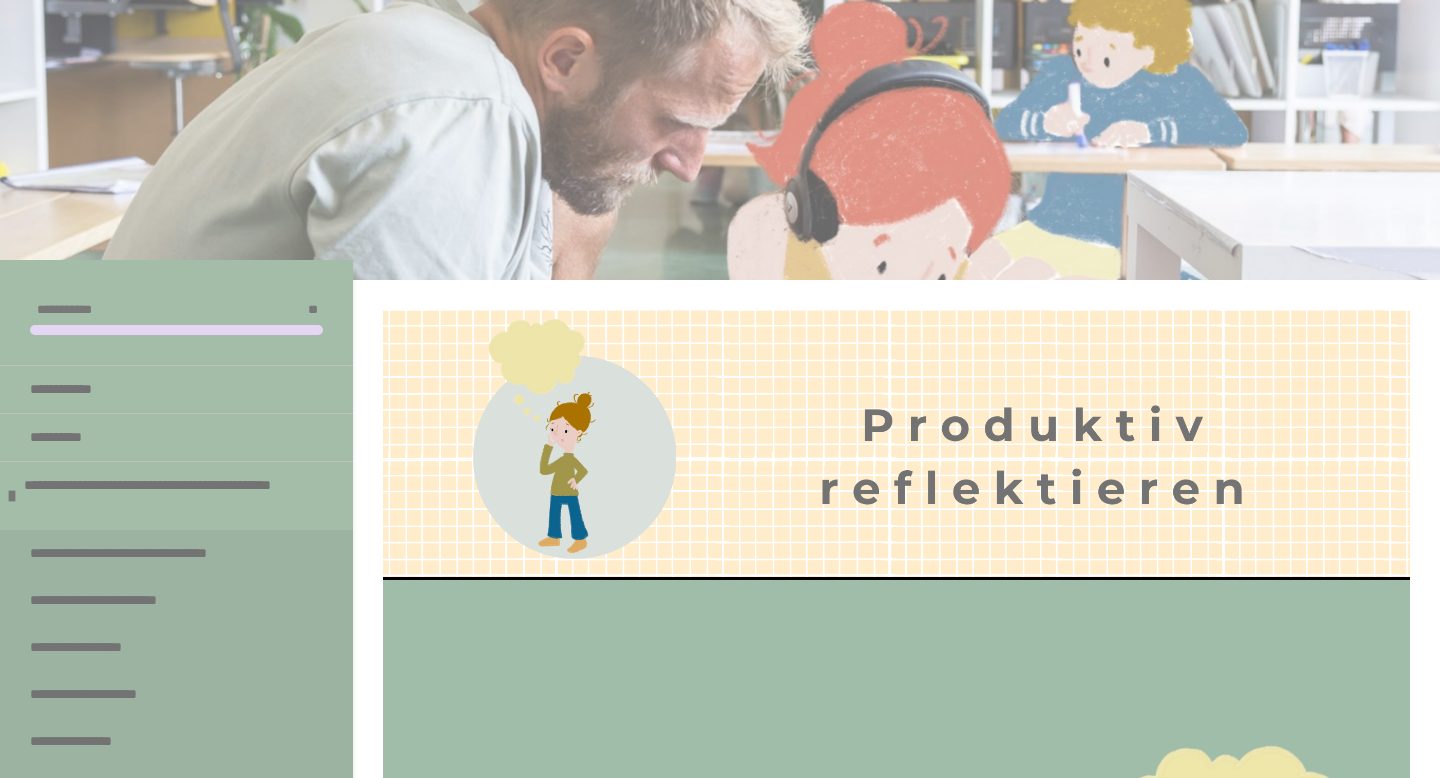 click at bounding box center (176, 330) 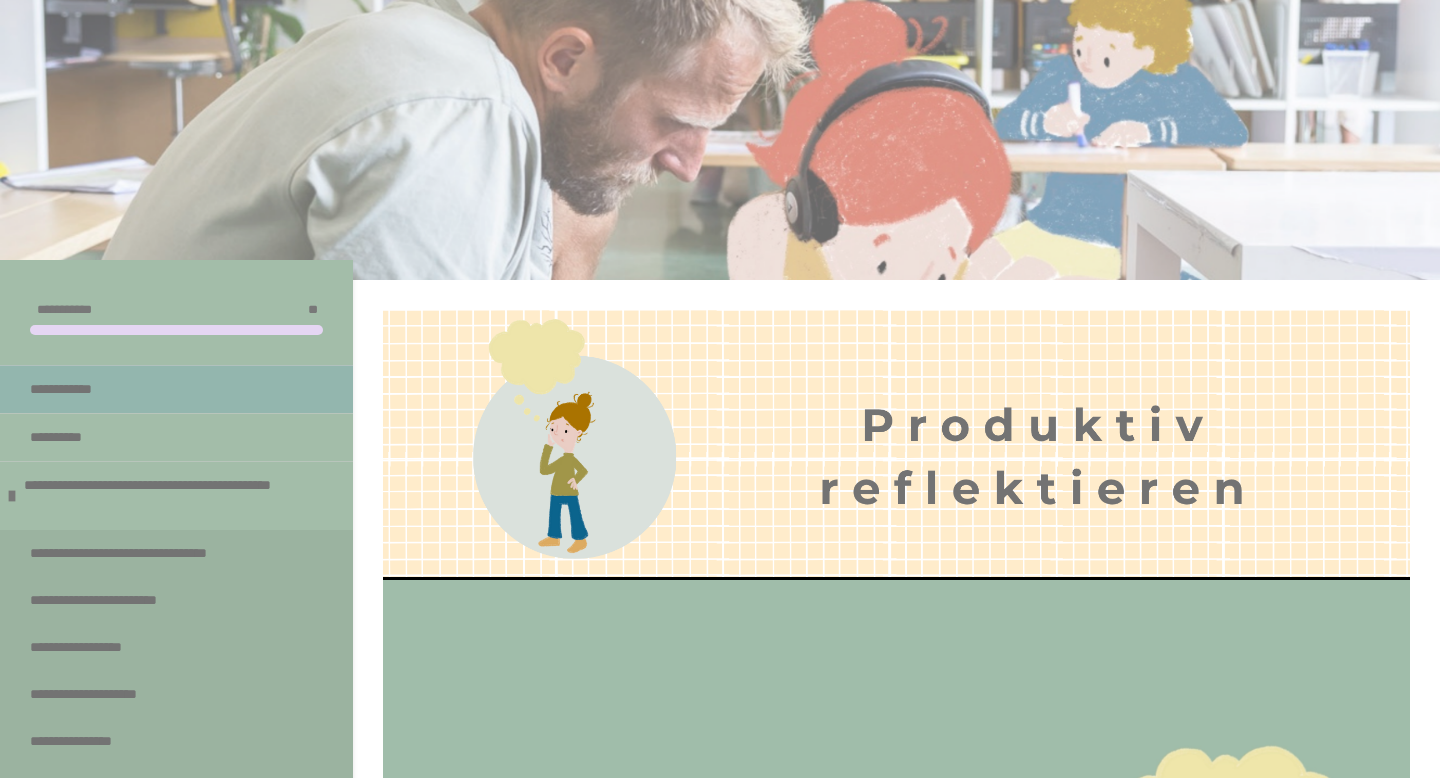click on "**********" at bounding box center [176, 389] 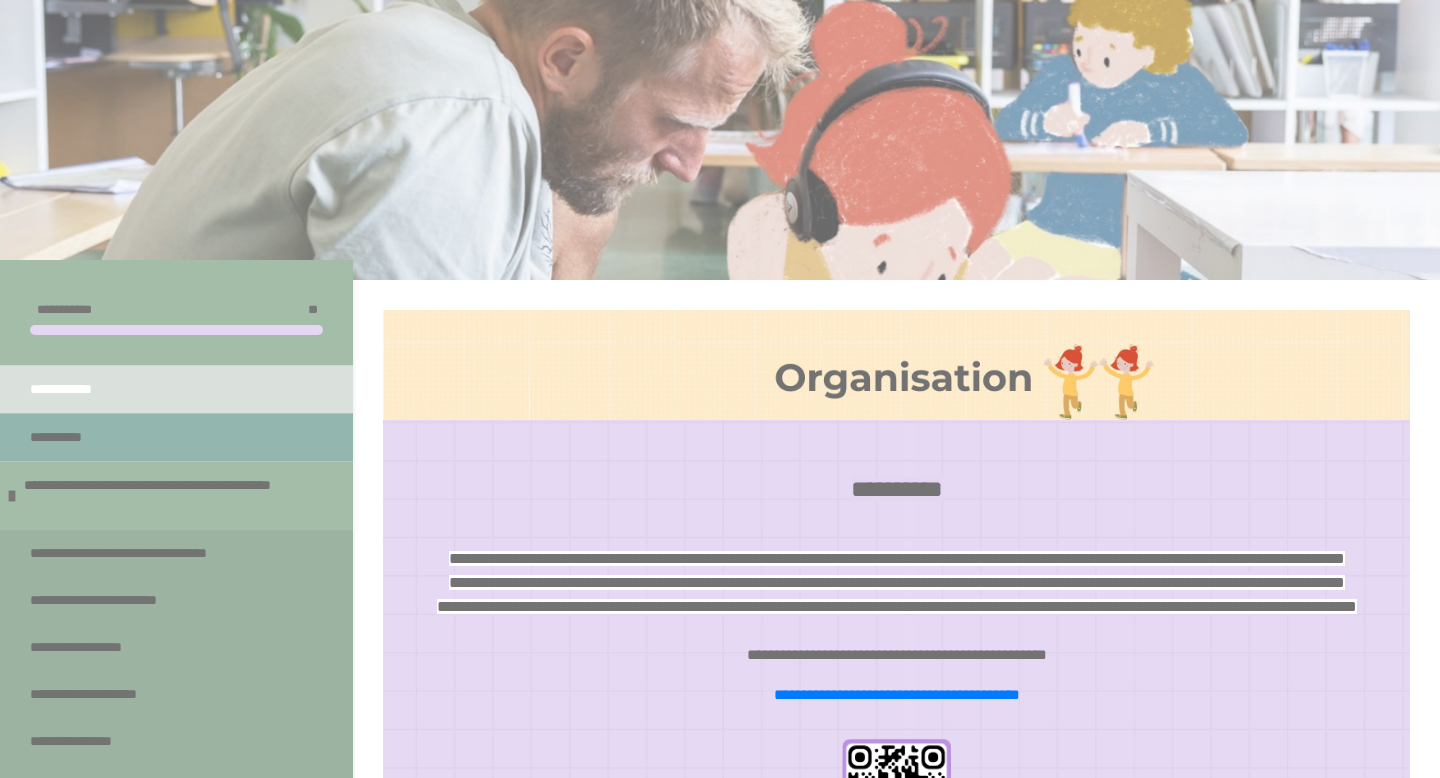 click on "**********" at bounding box center (176, 437) 